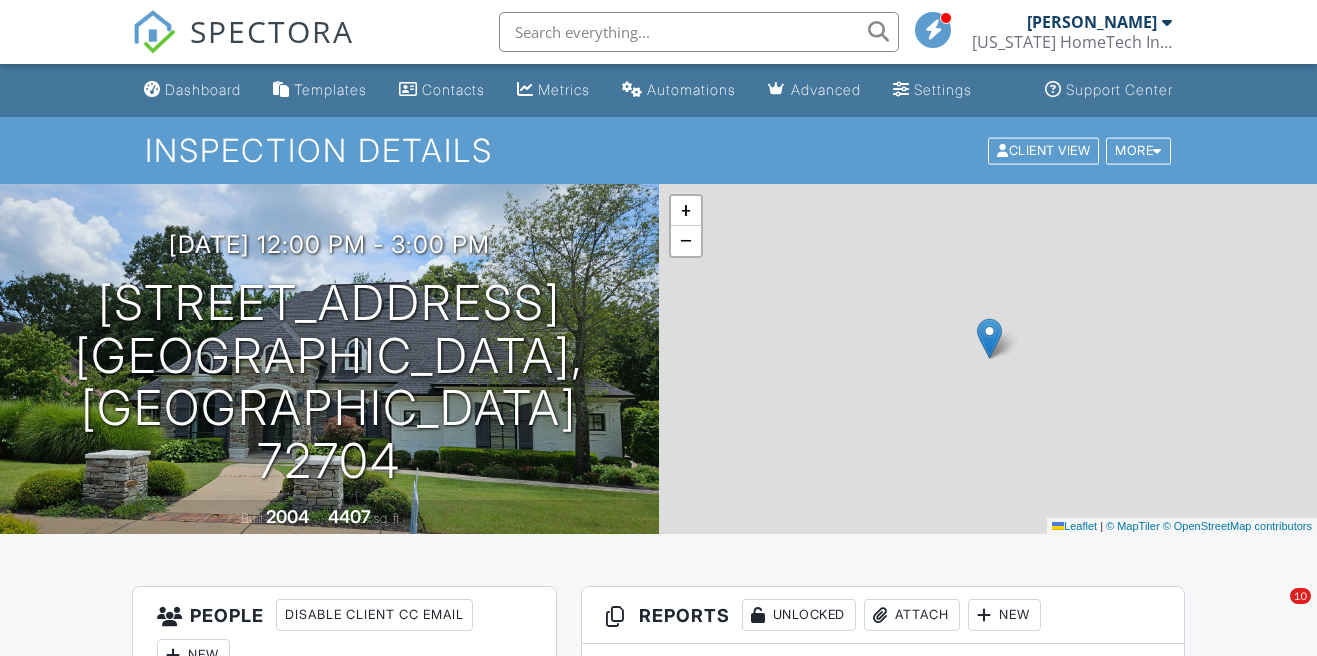 scroll, scrollTop: 0, scrollLeft: 0, axis: both 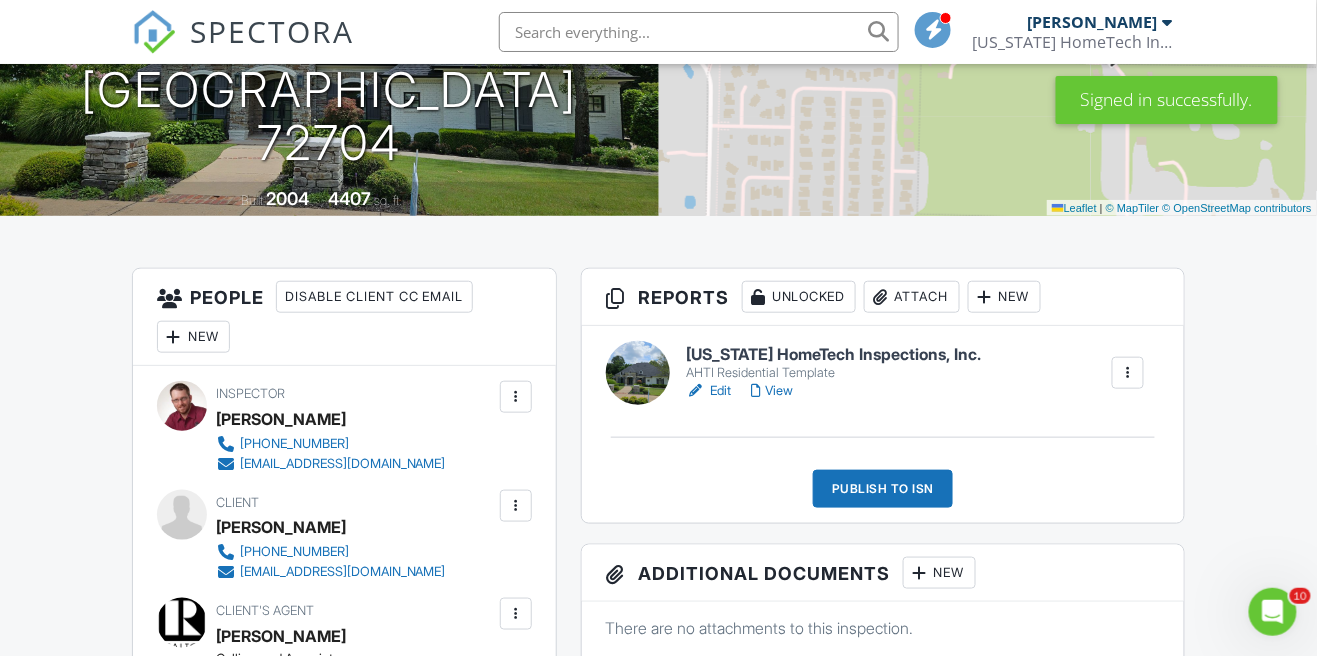 click on "View" at bounding box center [772, 391] 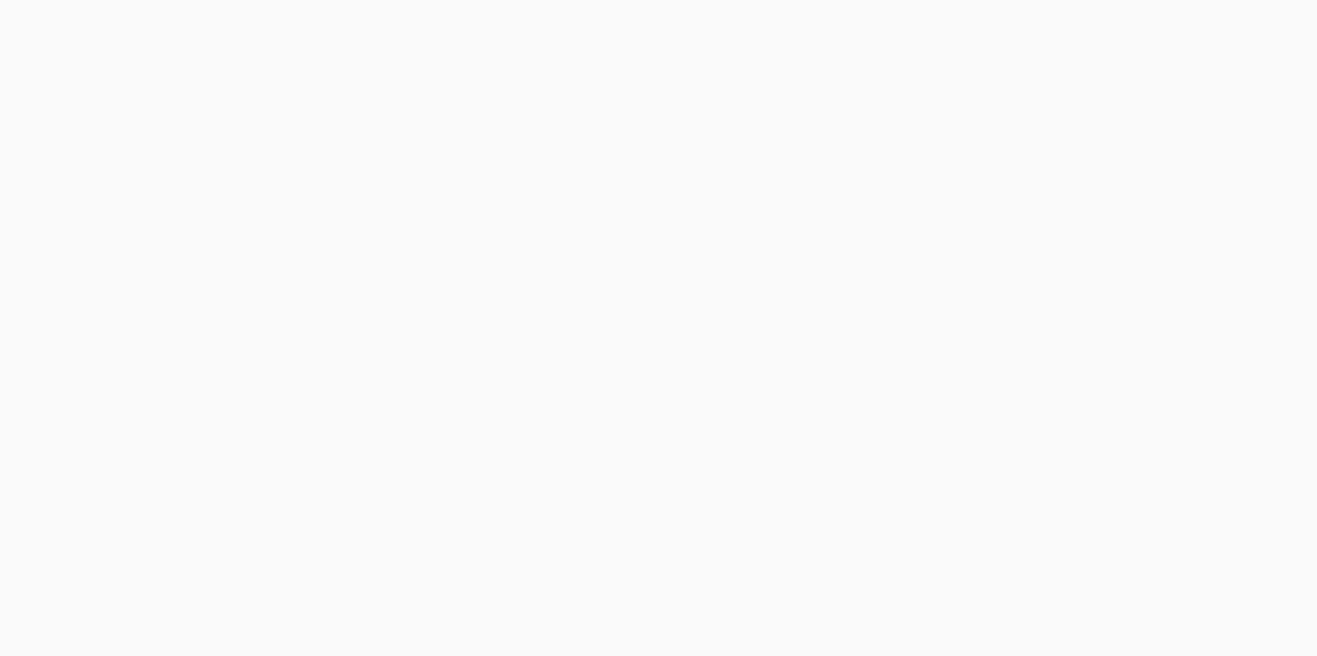 scroll, scrollTop: 0, scrollLeft: 0, axis: both 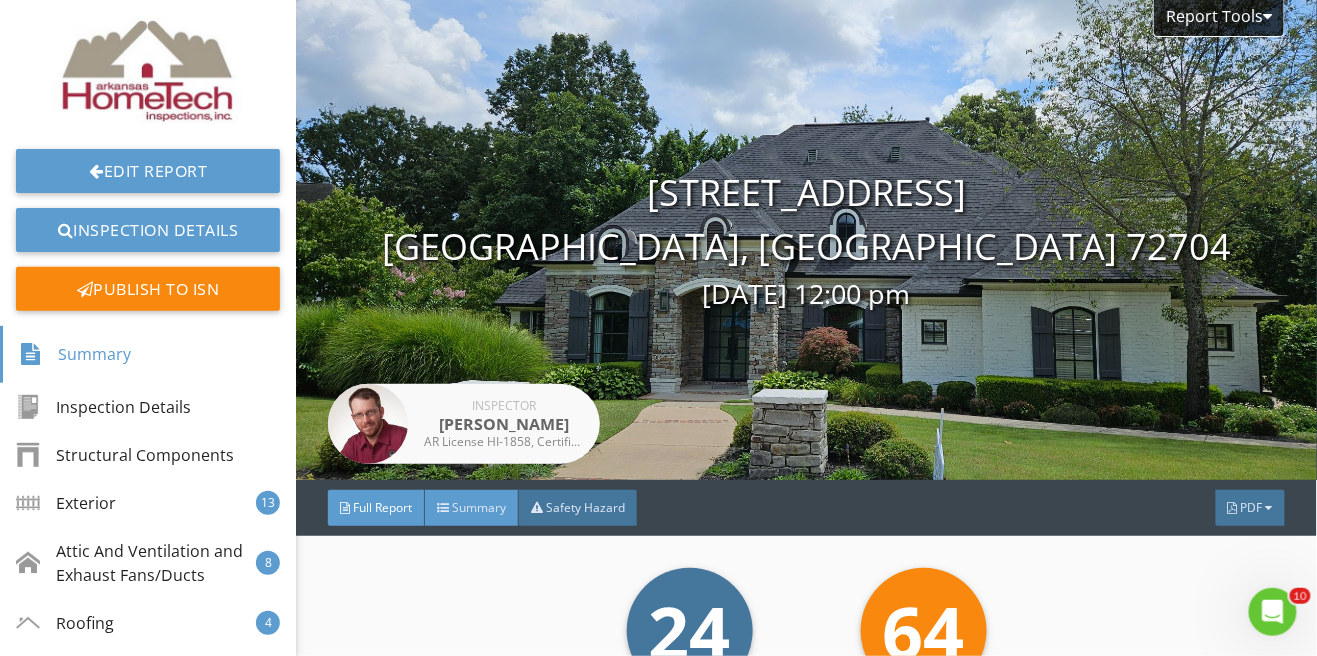 click on "Summary" at bounding box center [472, 508] 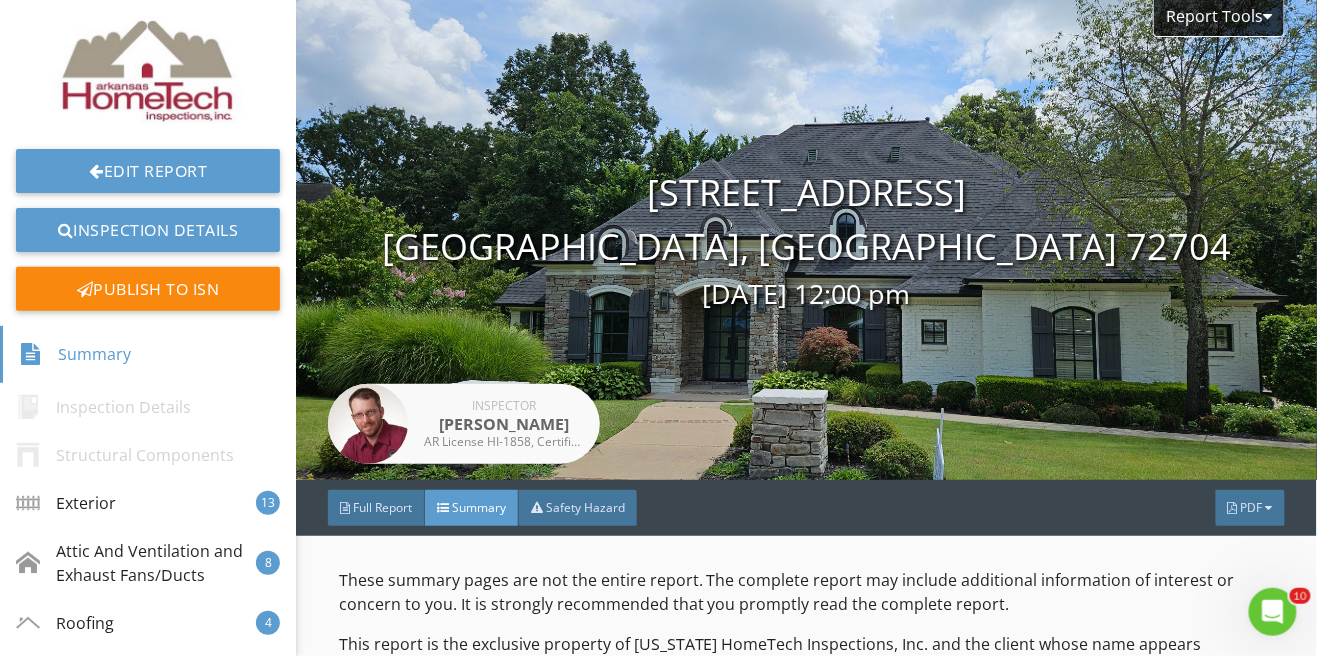 click on "Summary" at bounding box center [479, 507] 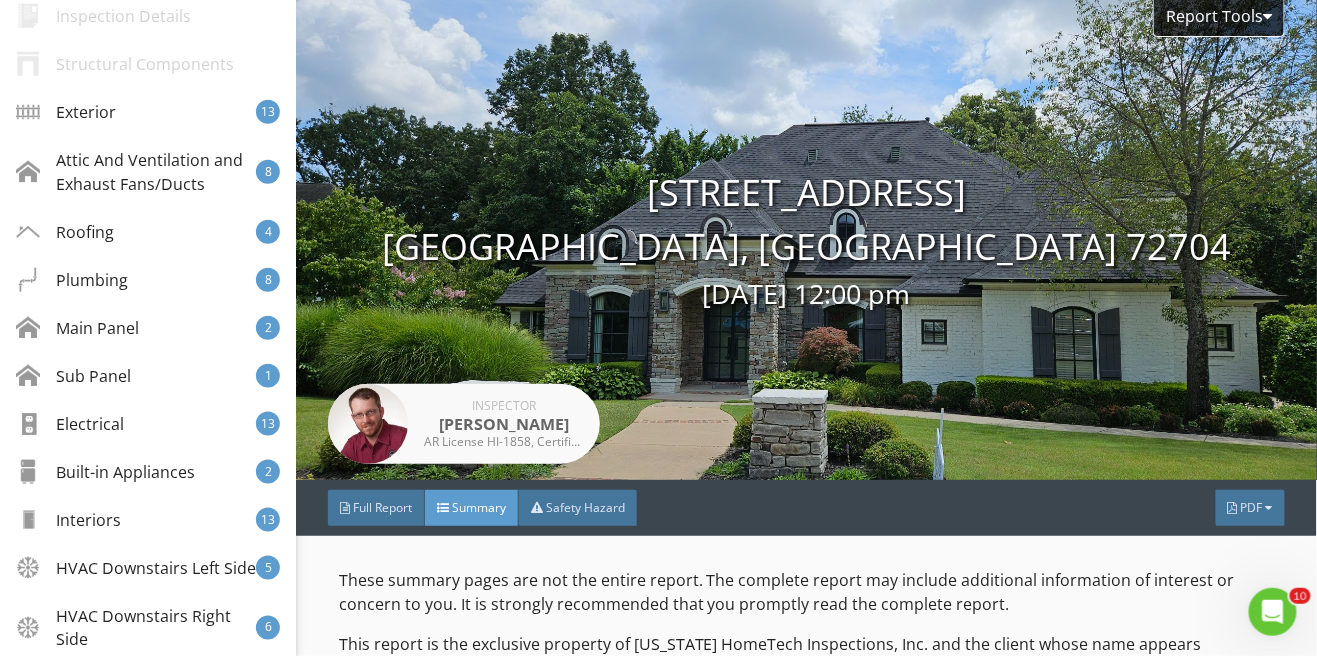 scroll, scrollTop: 397, scrollLeft: 0, axis: vertical 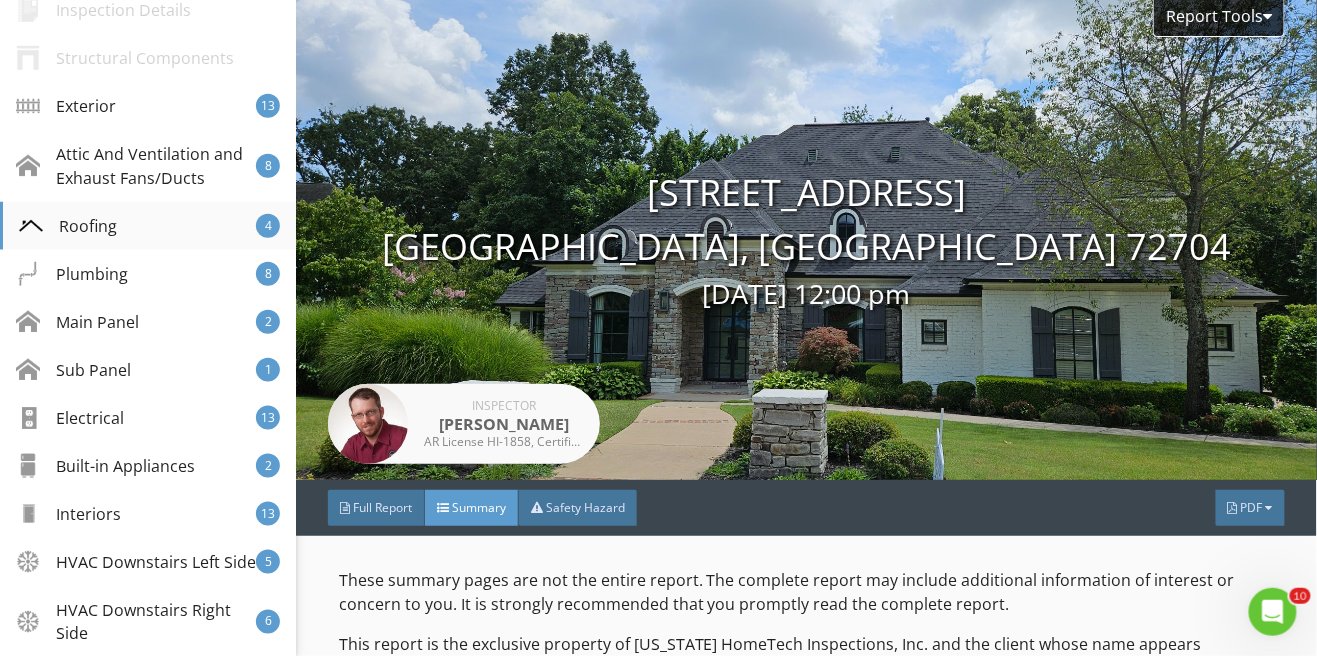 click on "Roofing" at bounding box center (68, 226) 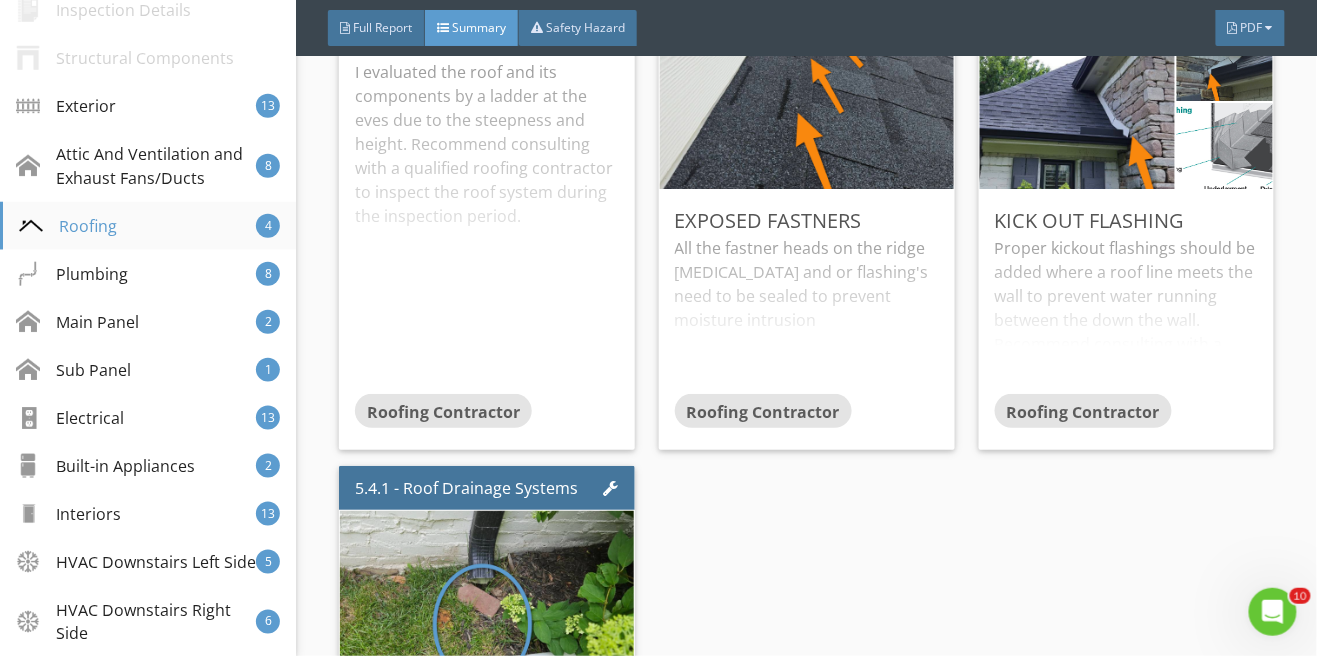scroll, scrollTop: 4918, scrollLeft: 0, axis: vertical 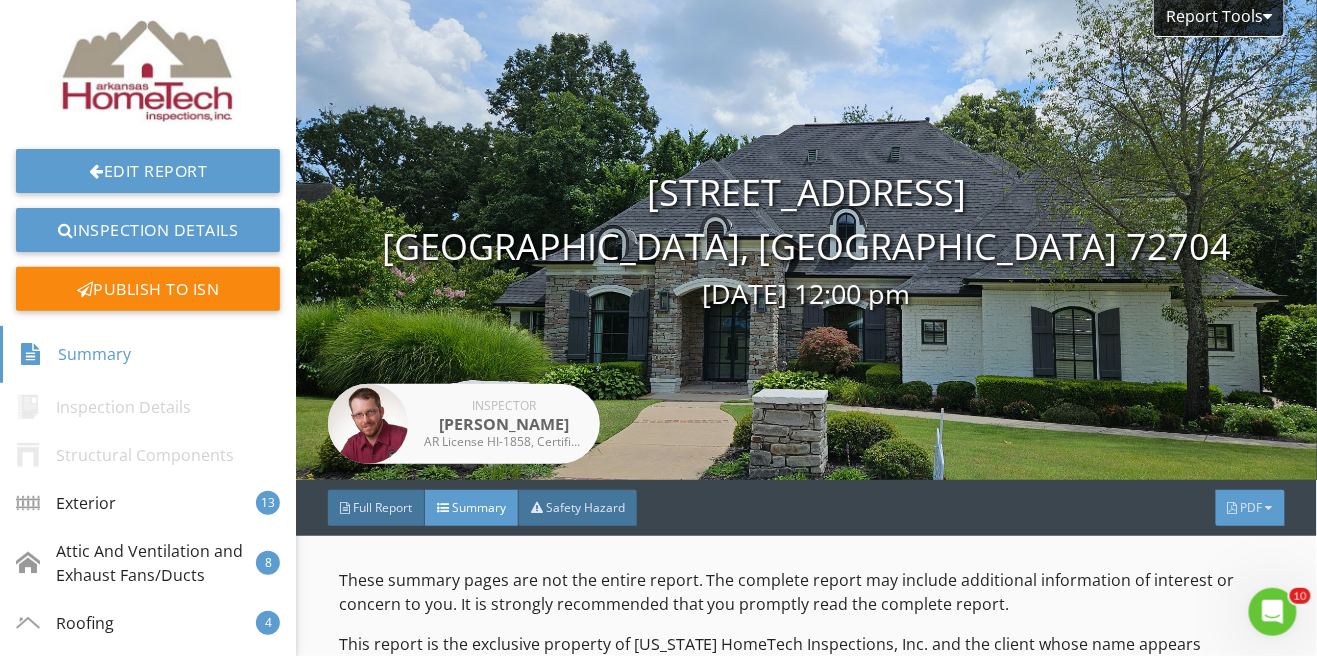 click on "PDF" at bounding box center (1252, 507) 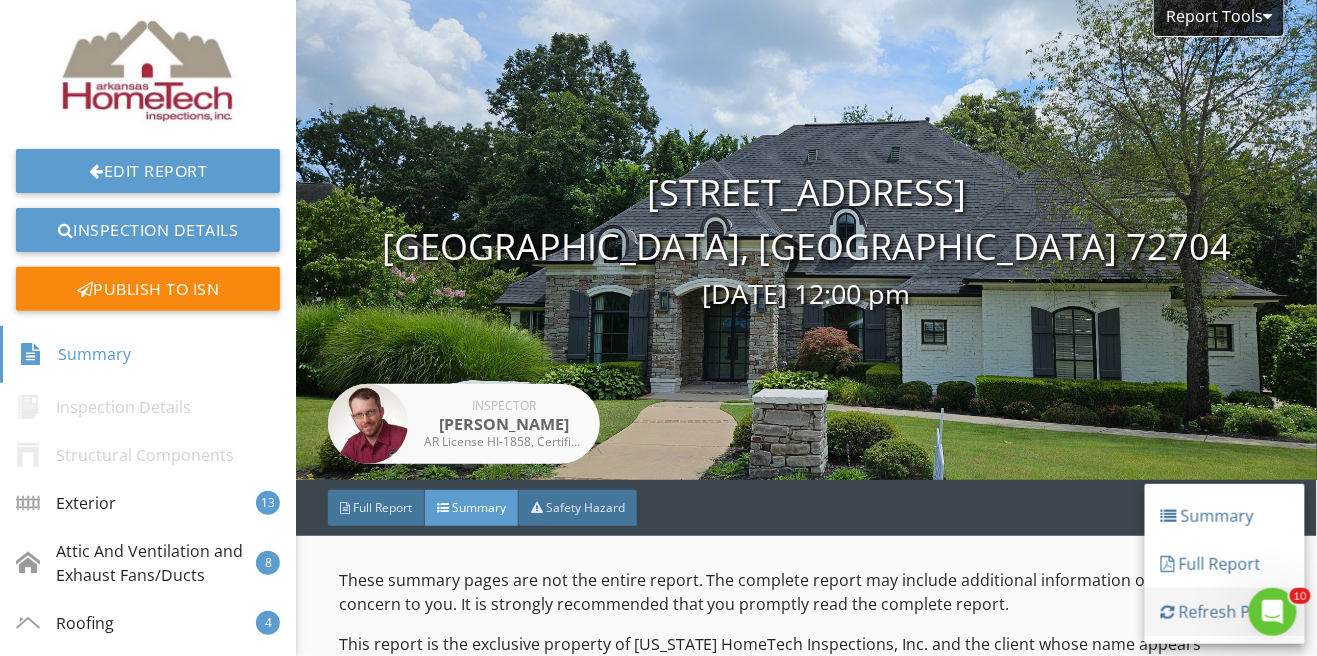 click on "Refresh PDFs" at bounding box center [1225, 612] 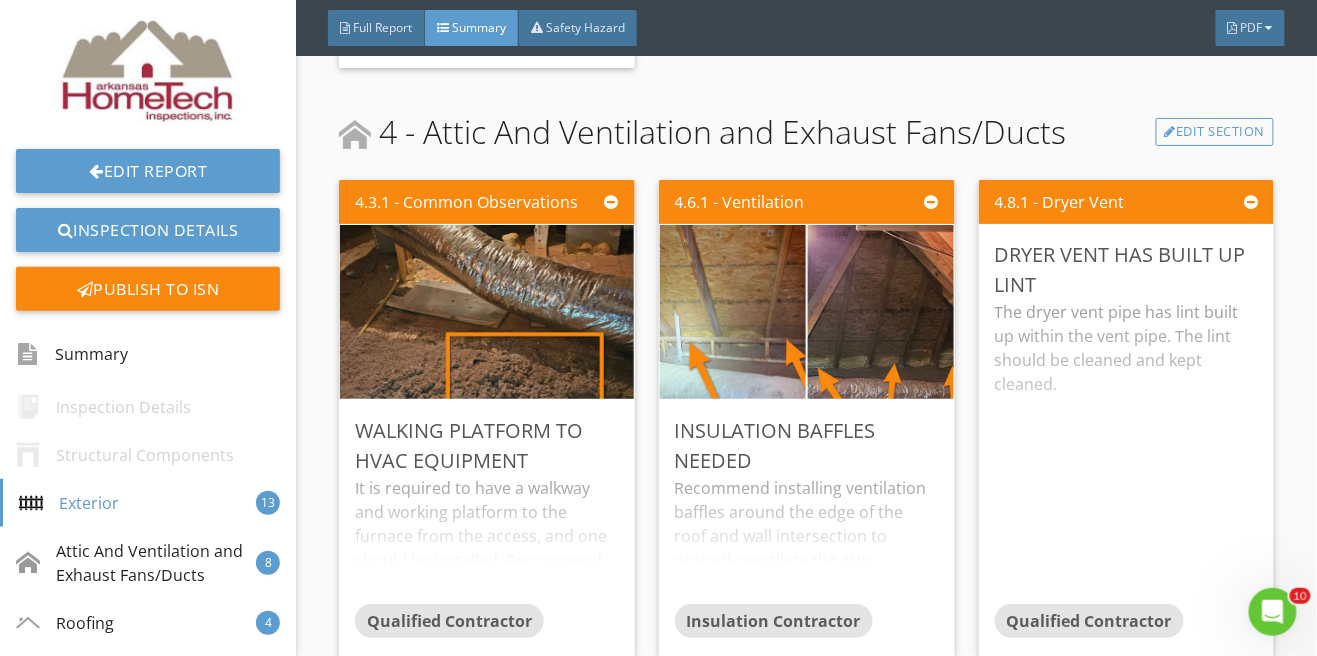 scroll, scrollTop: 3122, scrollLeft: 0, axis: vertical 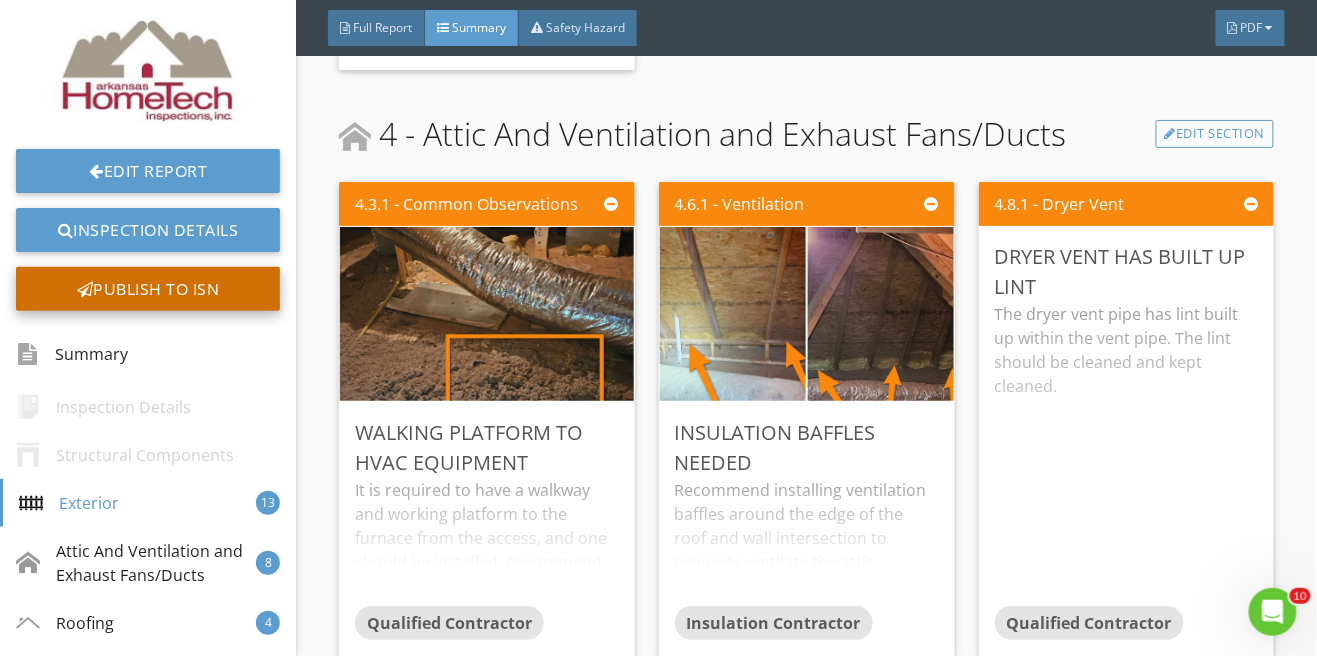 click on "Publish to ISN" at bounding box center [148, 289] 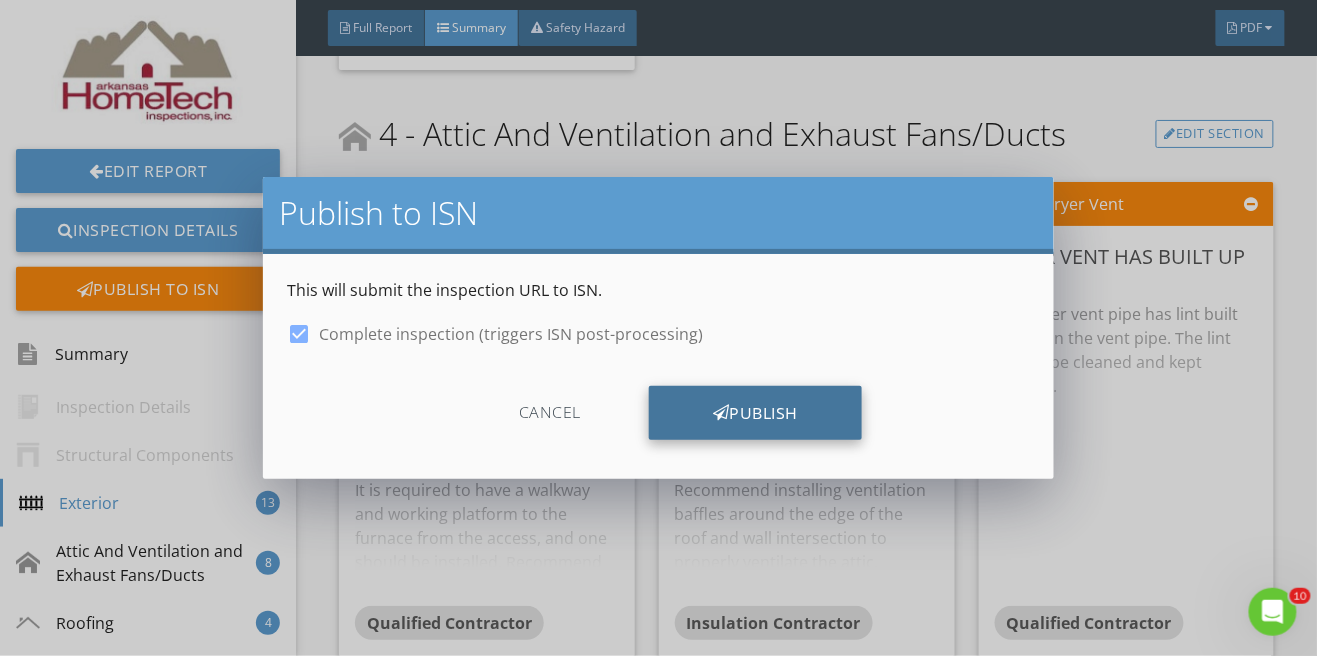 click on "Publish" at bounding box center (755, 413) 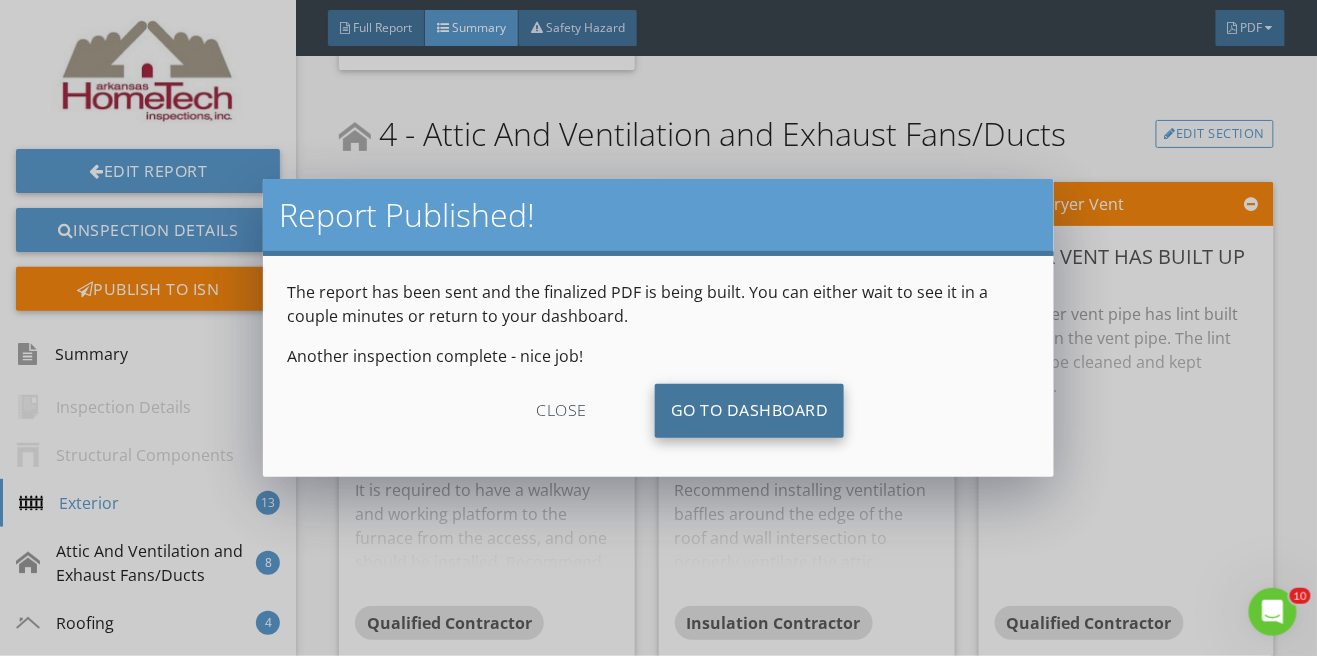 click on "Go To Dashboard" at bounding box center (750, 411) 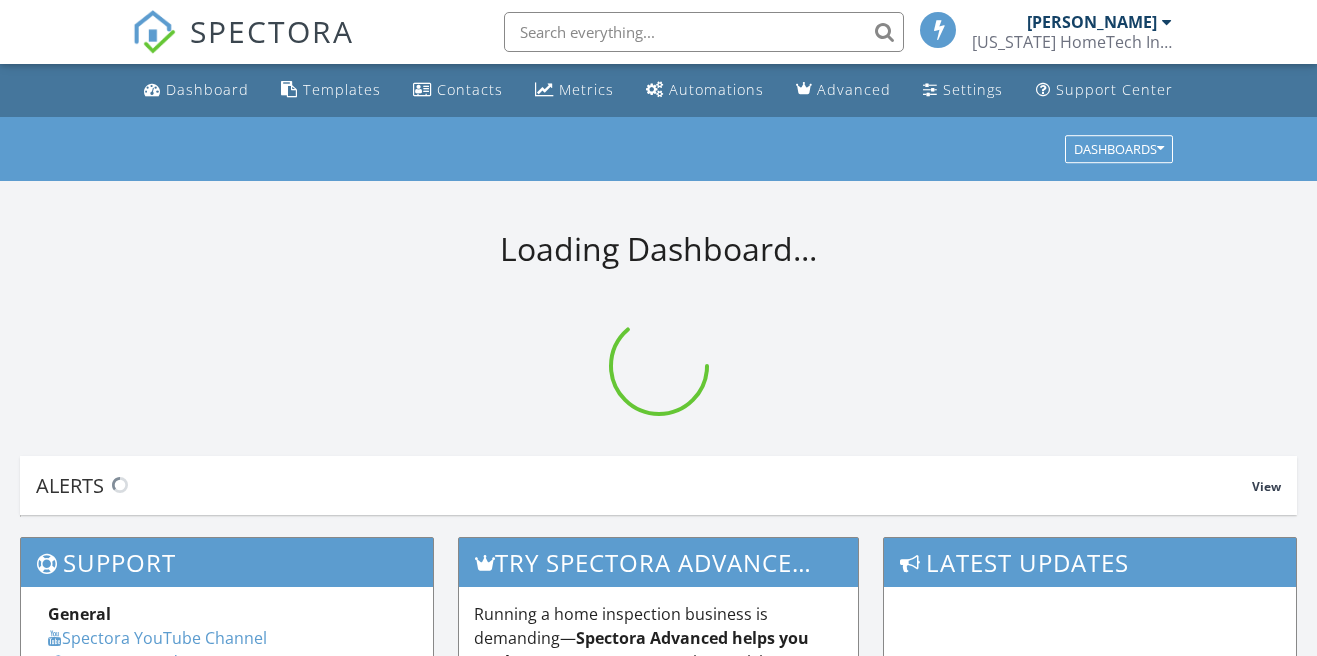 scroll, scrollTop: 0, scrollLeft: 0, axis: both 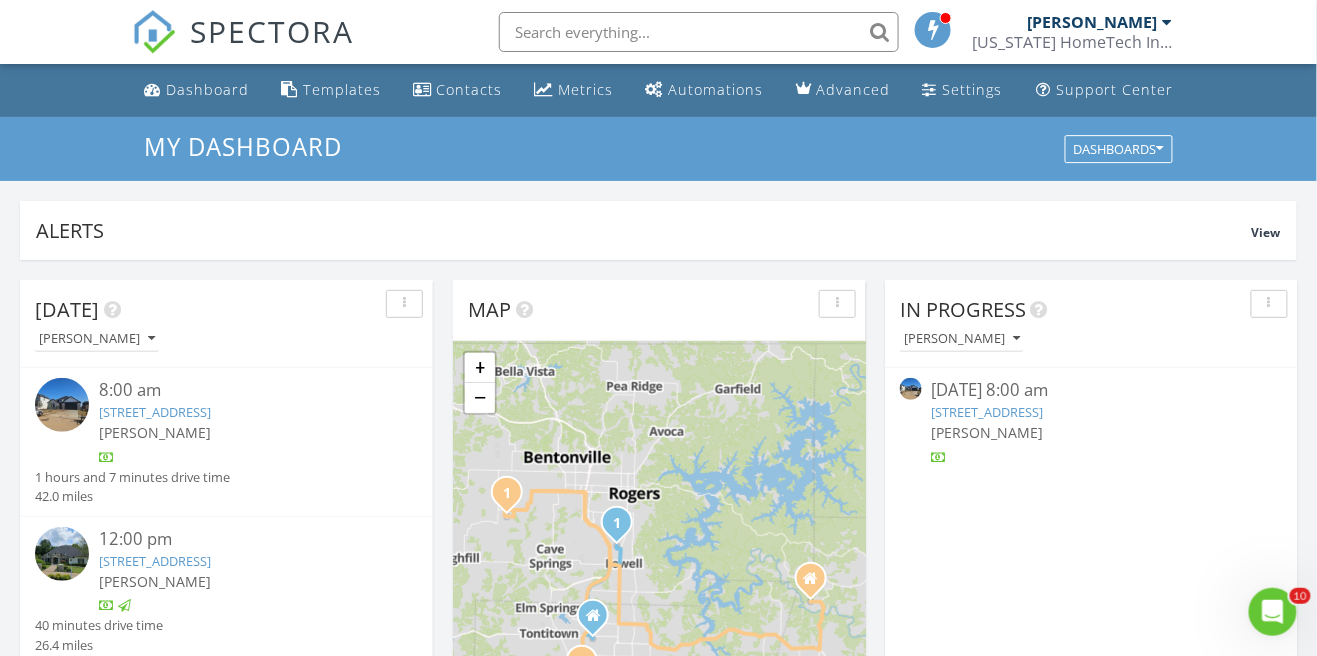 click on "My Dashboard
Dashboards" at bounding box center (658, 149) 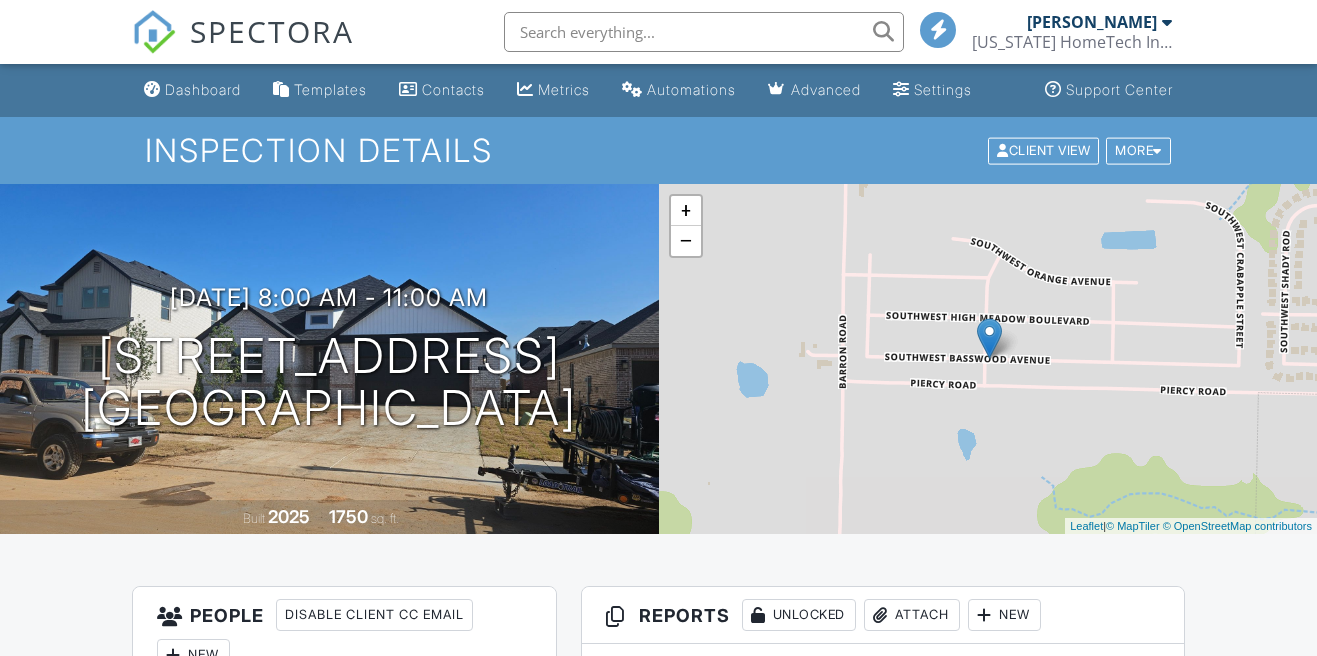 scroll, scrollTop: 0, scrollLeft: 0, axis: both 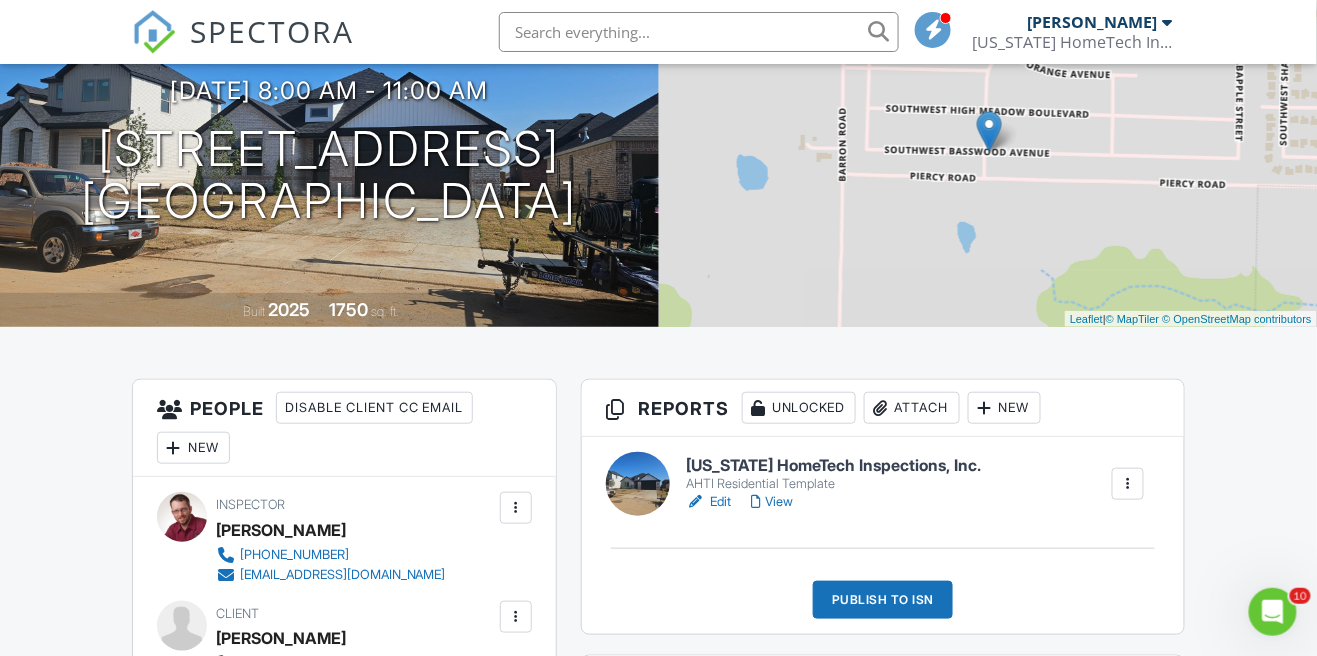click on "View" at bounding box center (772, 502) 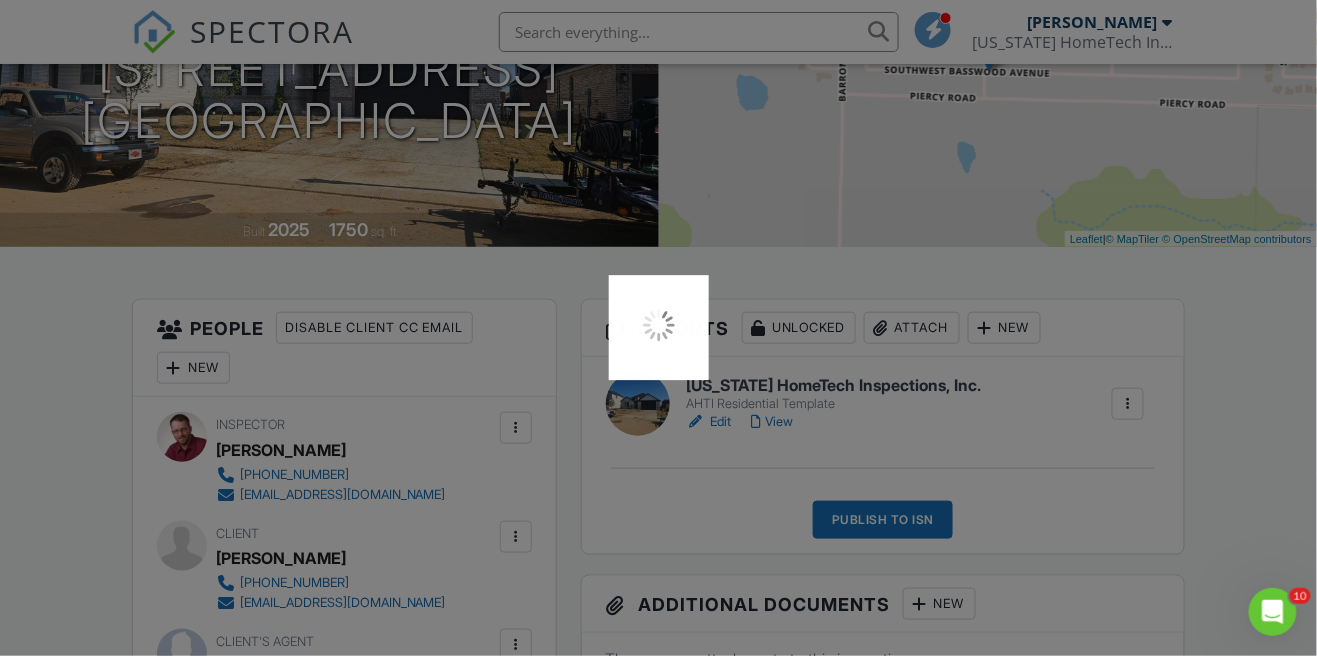 scroll, scrollTop: 303, scrollLeft: 0, axis: vertical 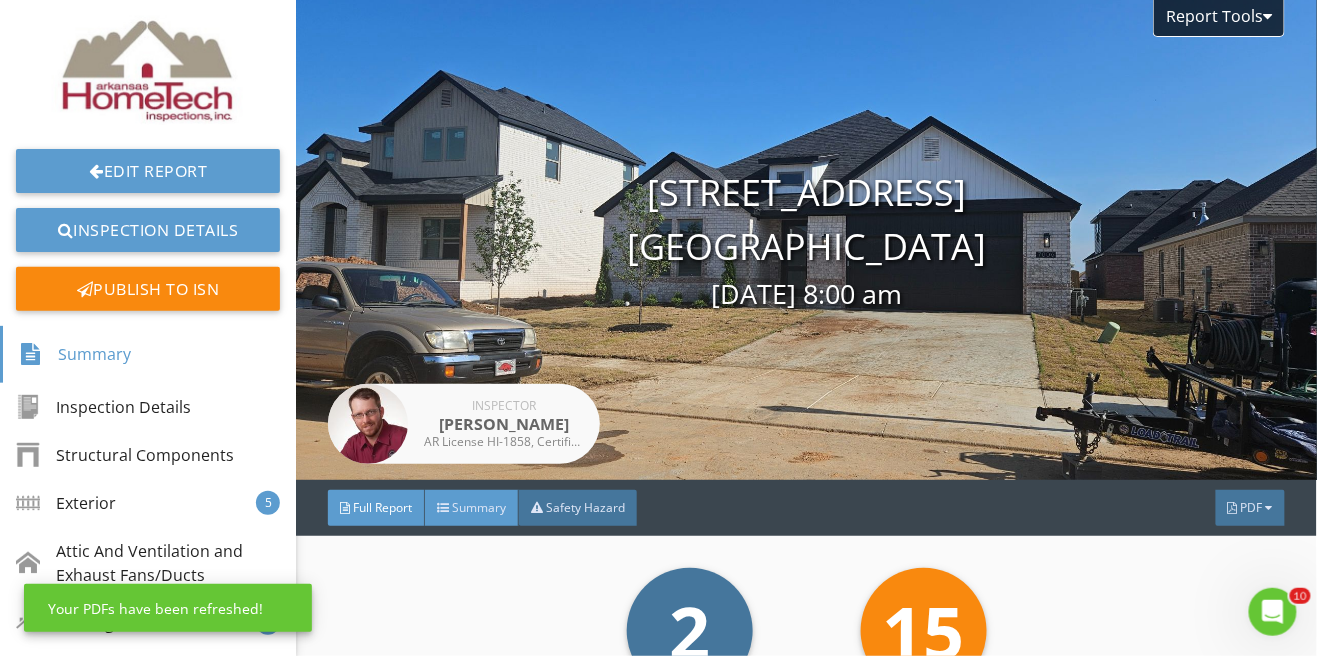 click on "Summary" at bounding box center [479, 507] 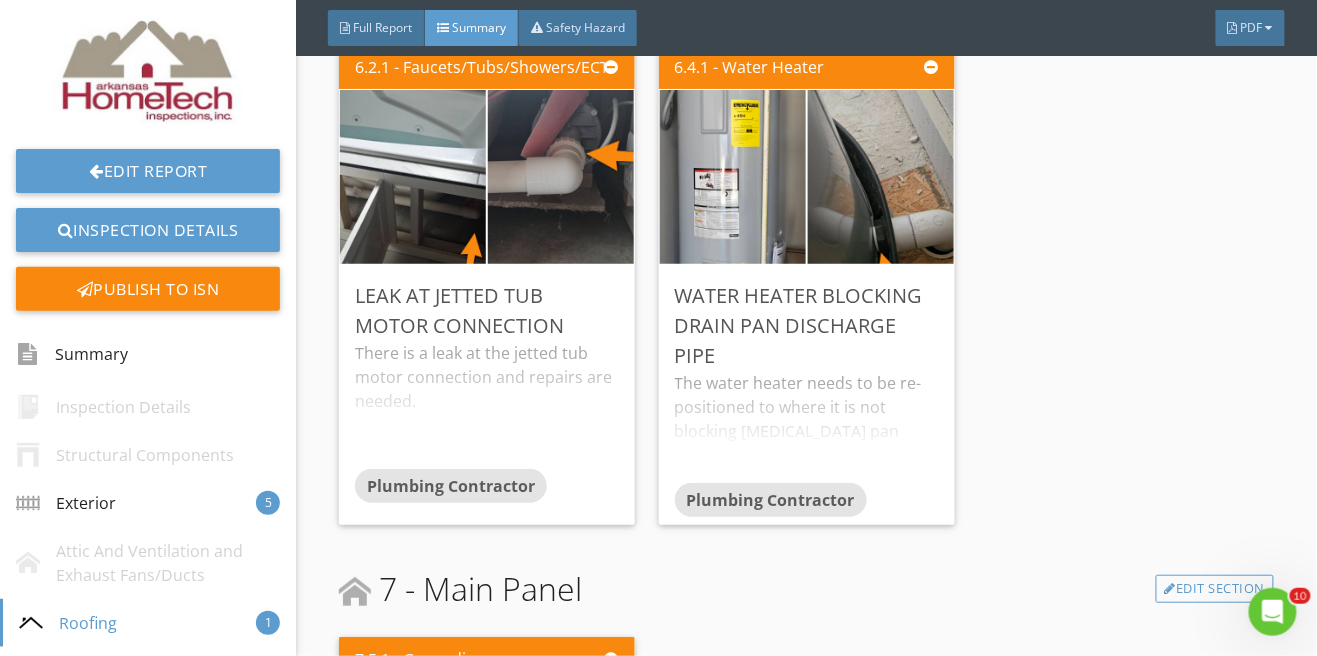scroll, scrollTop: 2391, scrollLeft: 0, axis: vertical 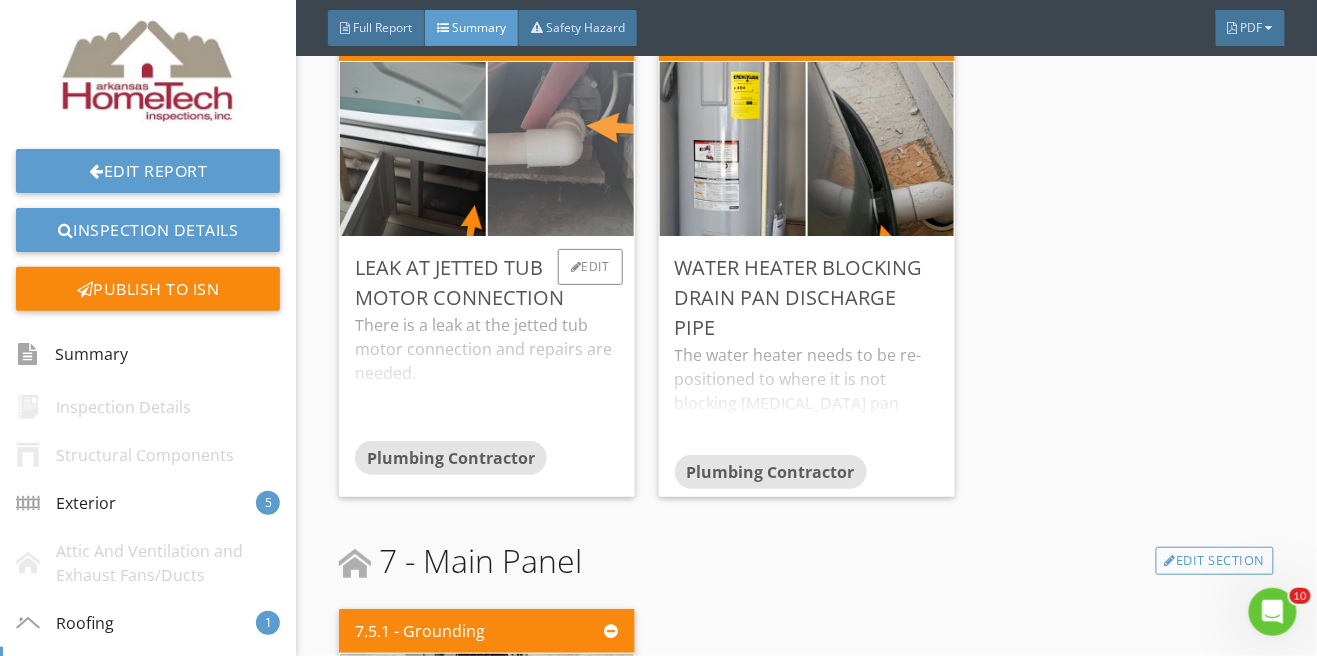 click at bounding box center [561, 149] 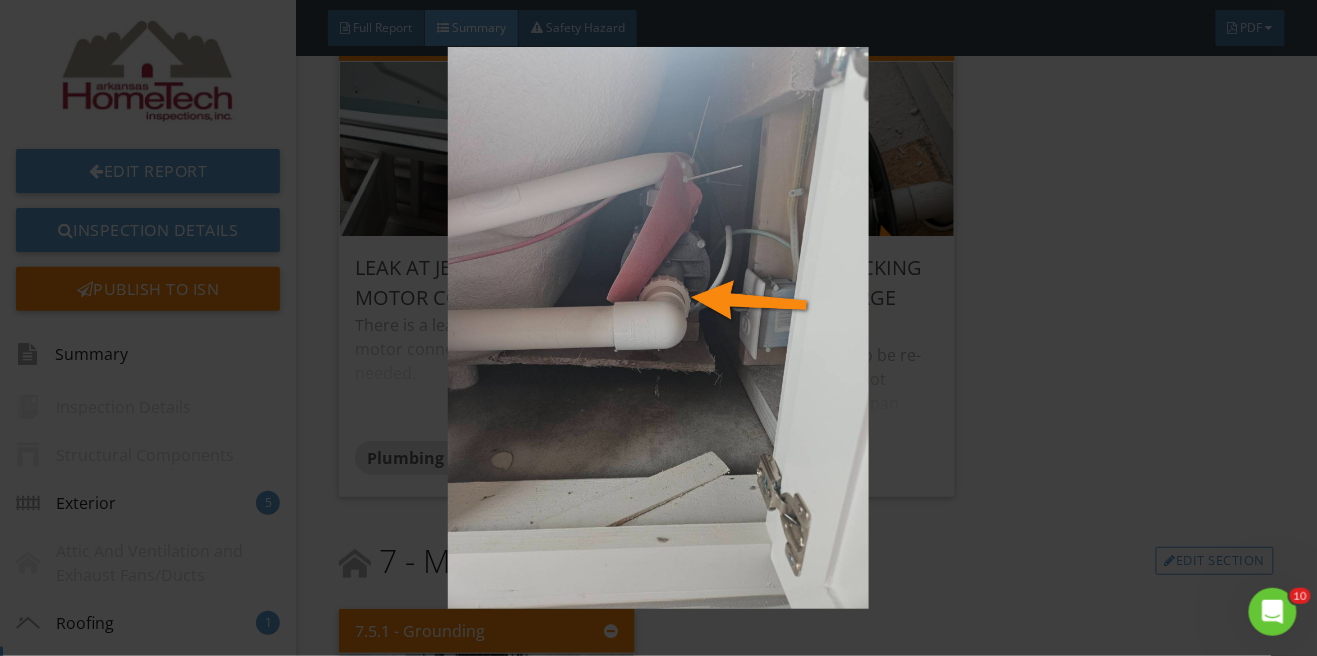 click at bounding box center [658, 328] 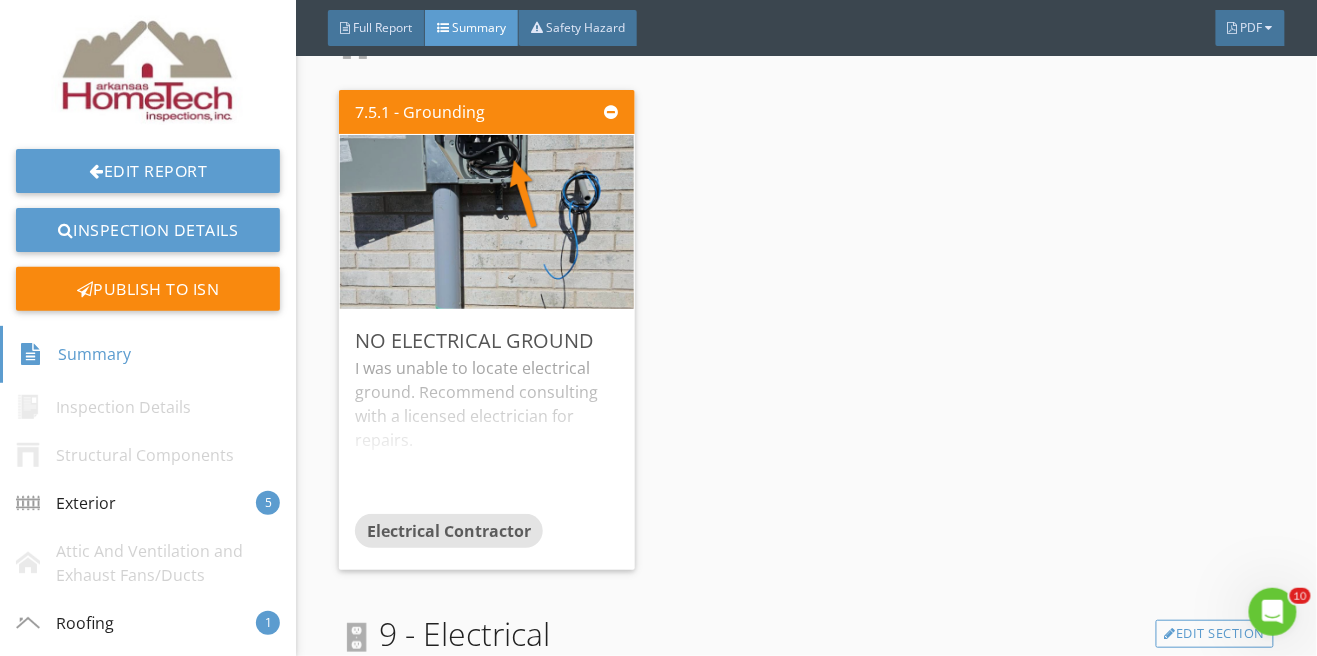 scroll, scrollTop: 2912, scrollLeft: 0, axis: vertical 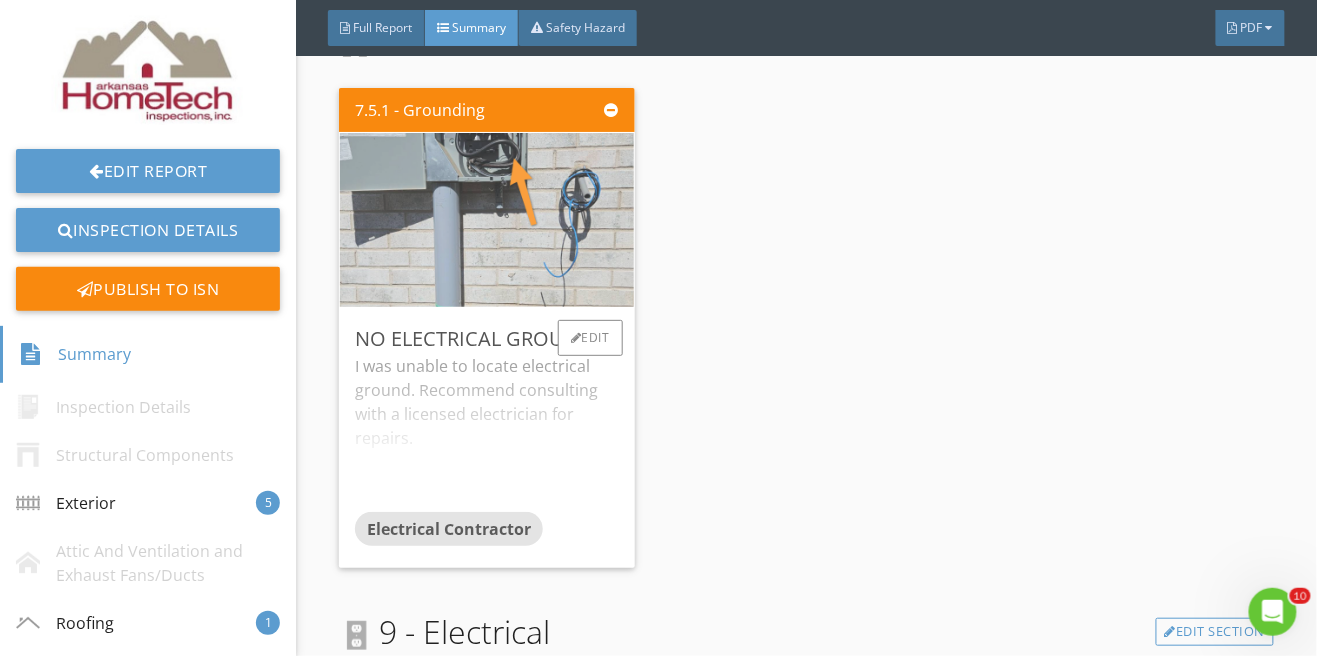 click at bounding box center (487, 220) 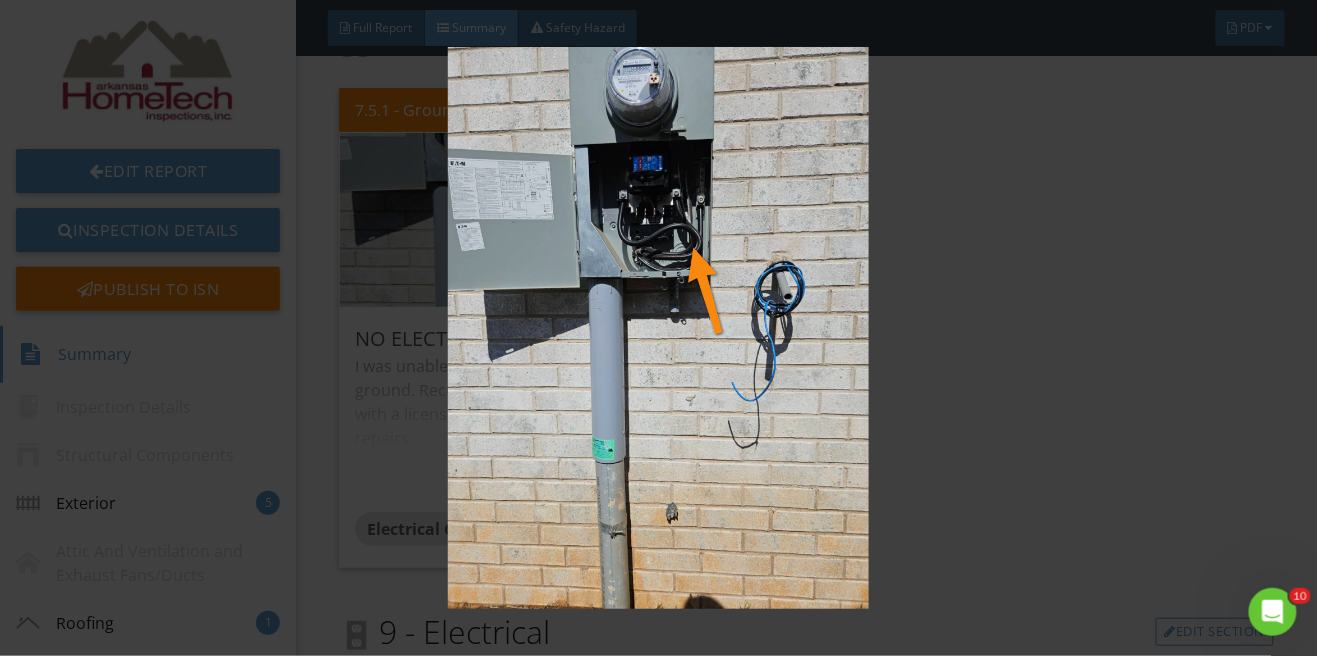 click at bounding box center [658, 328] 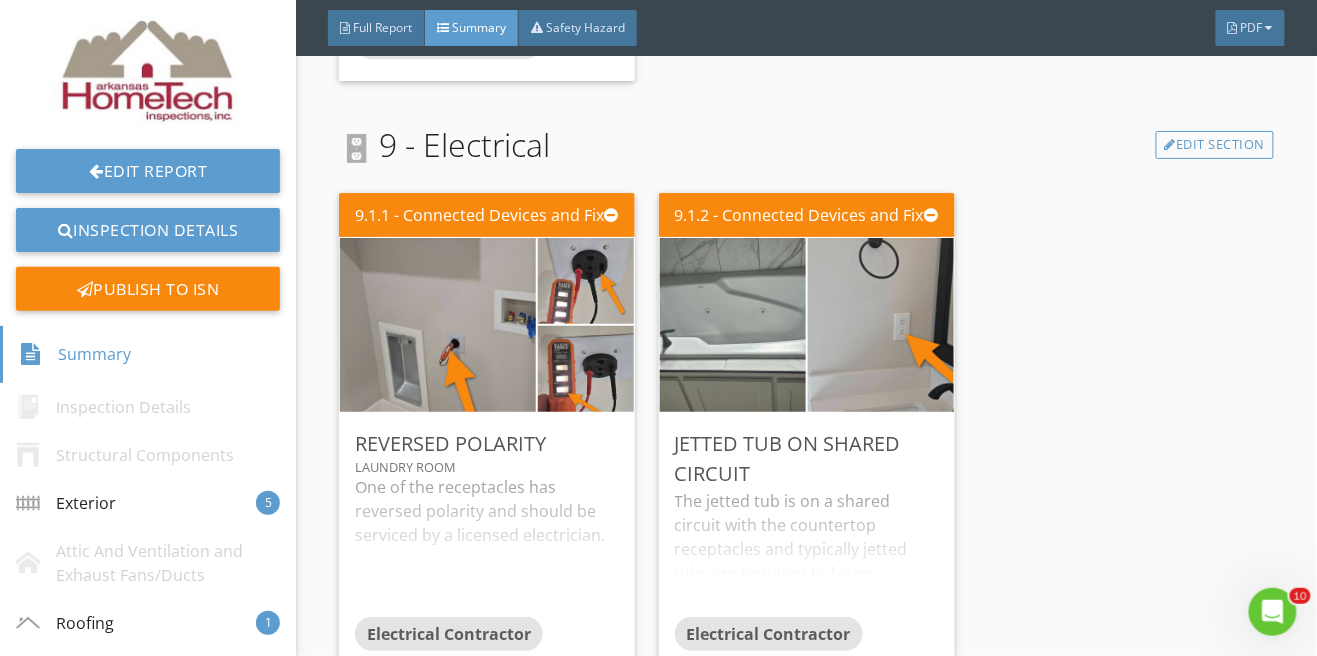 scroll, scrollTop: 3407, scrollLeft: 0, axis: vertical 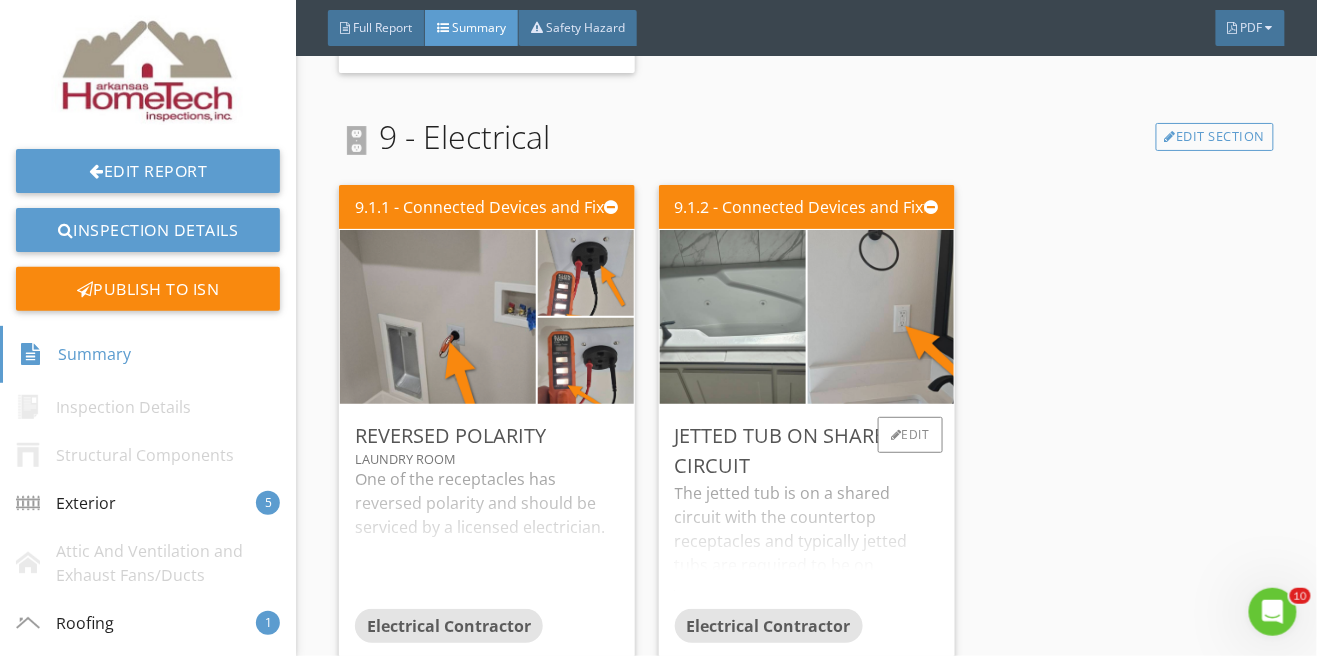 click on "The jetted tub is on a shared circuit with the countertop receptacles and typically jetted tubs are required to be on dedicated circuits. Recommend referring to the manufacturers installation instructions for their requirement." at bounding box center (807, 545) 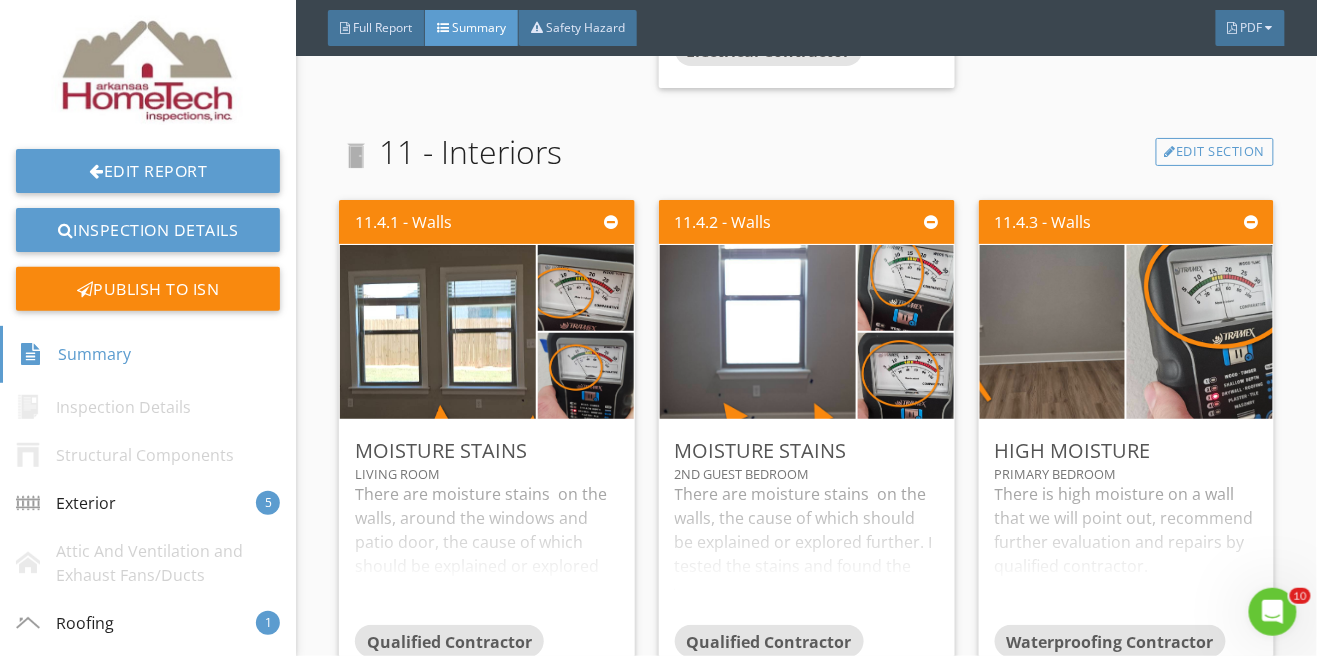 scroll, scrollTop: 4125, scrollLeft: 0, axis: vertical 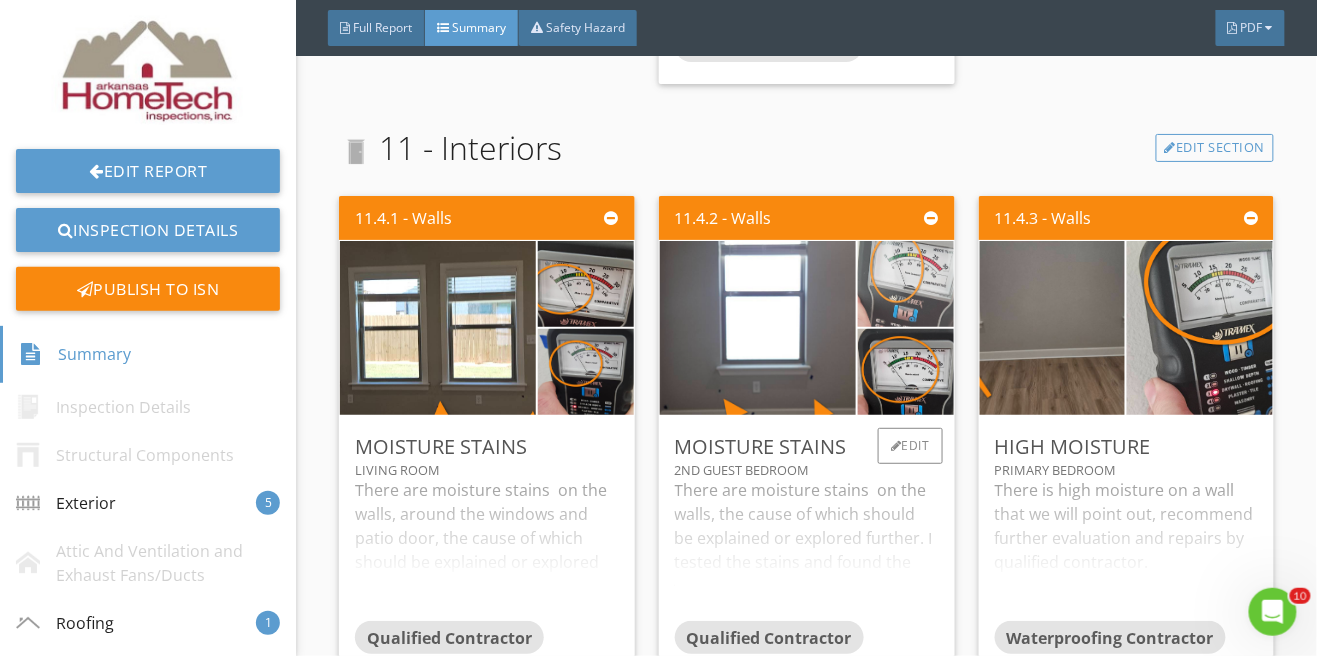 click at bounding box center [905, 284] 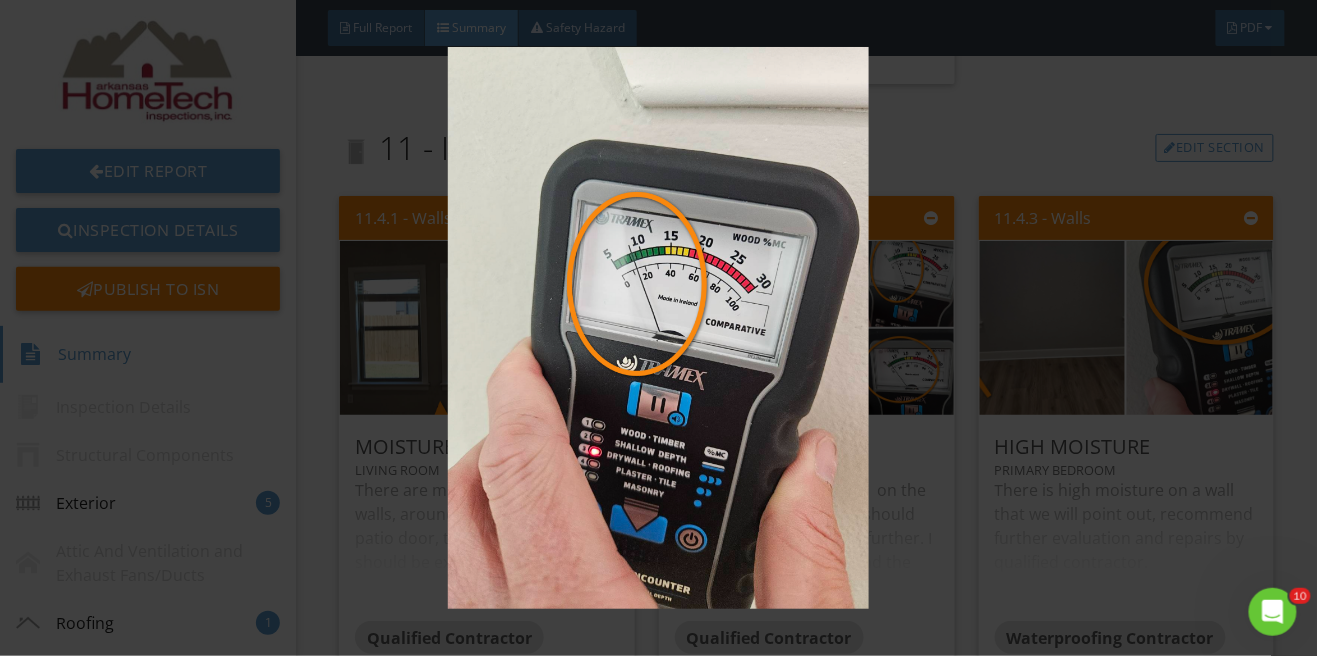 click at bounding box center [658, 328] 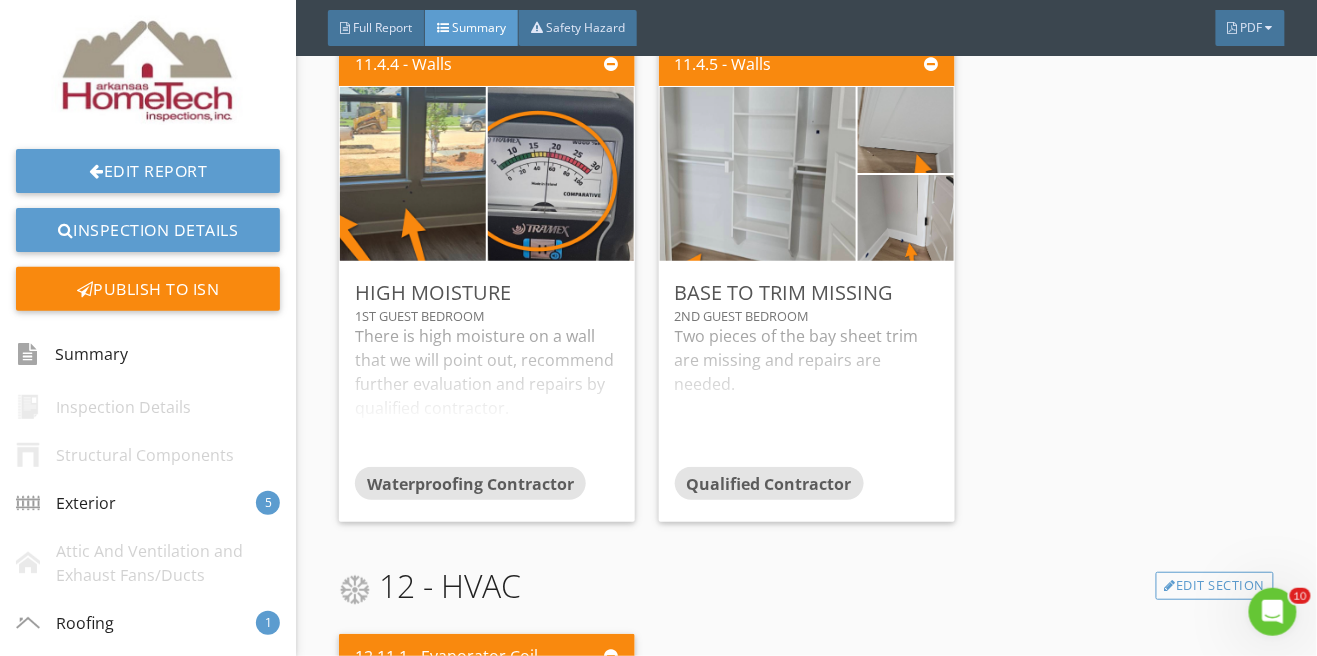 scroll, scrollTop: 4778, scrollLeft: 0, axis: vertical 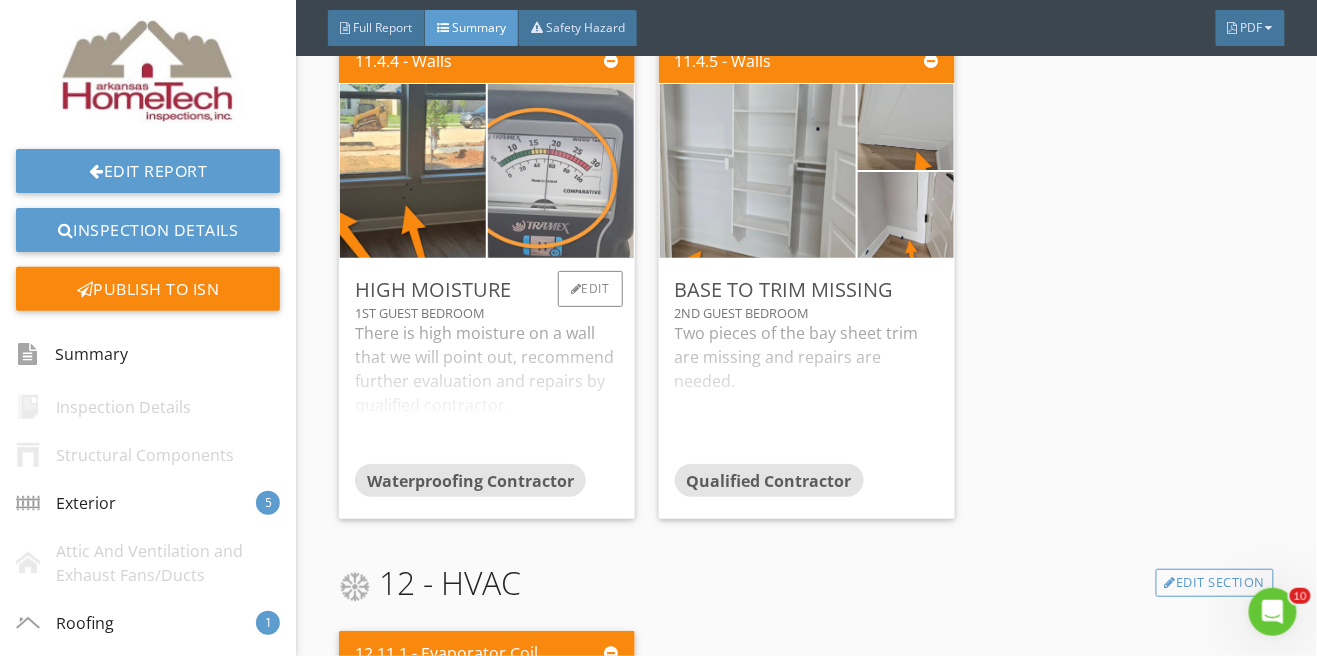 click at bounding box center [561, 171] 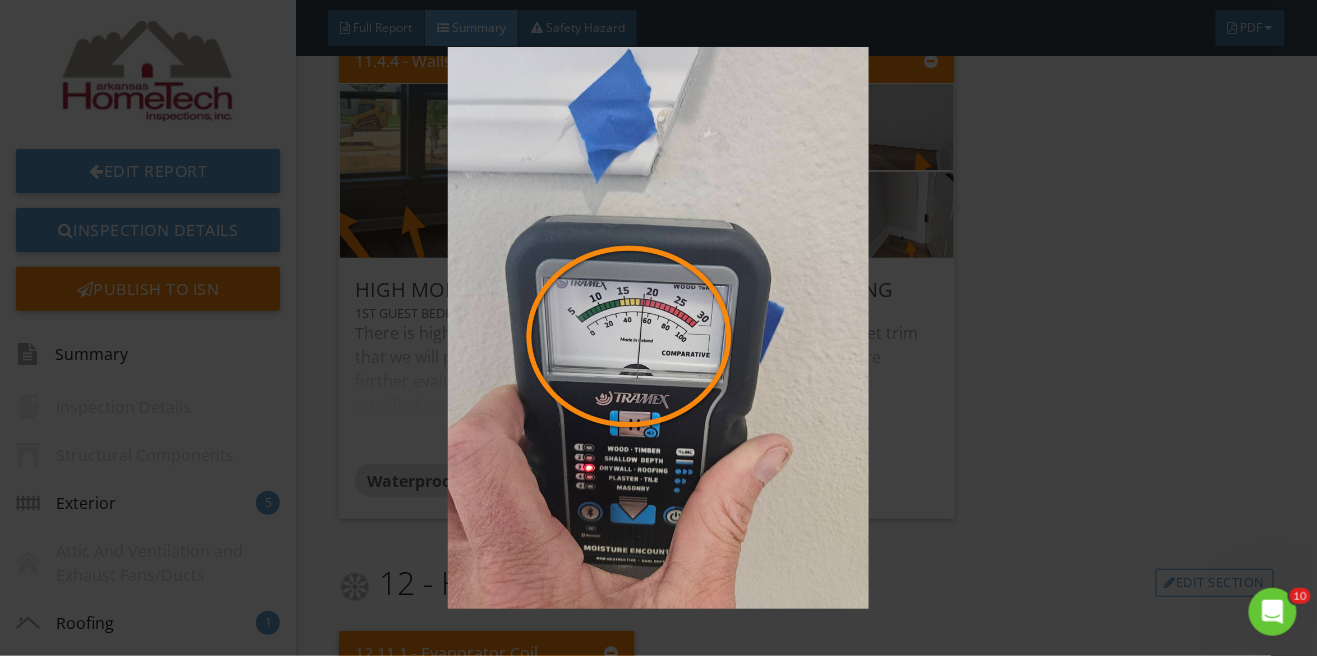 click at bounding box center [658, 328] 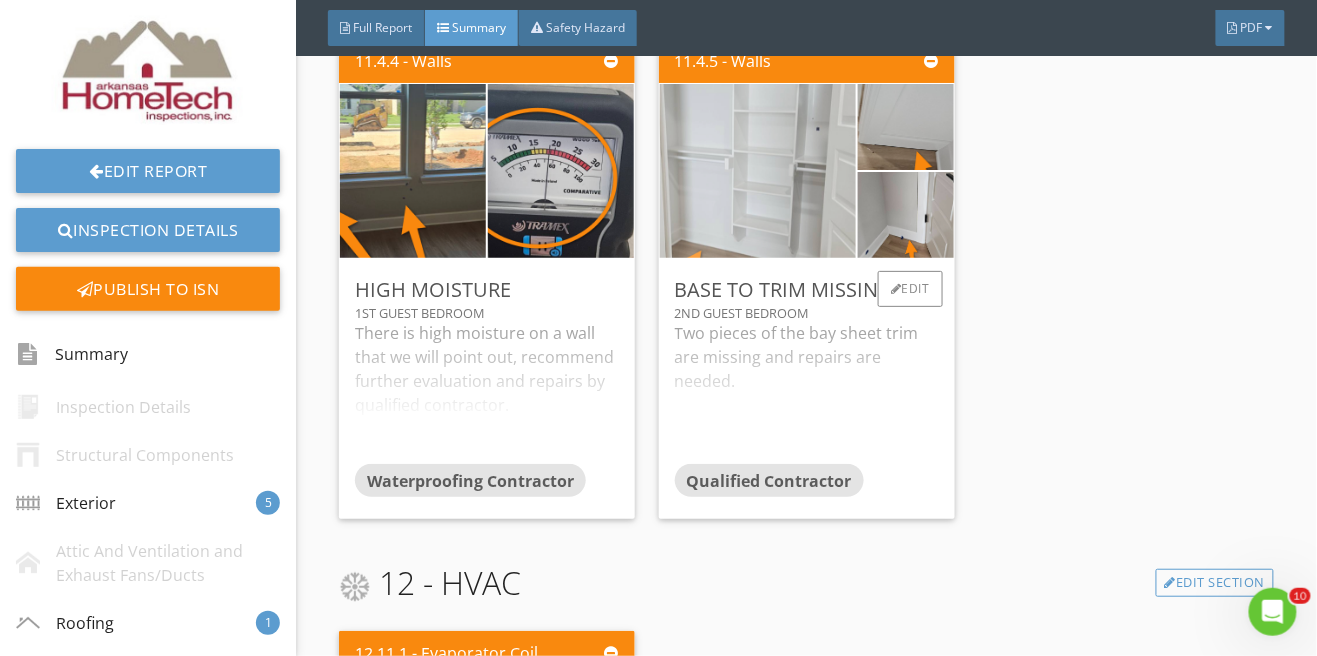 click at bounding box center (758, 171) 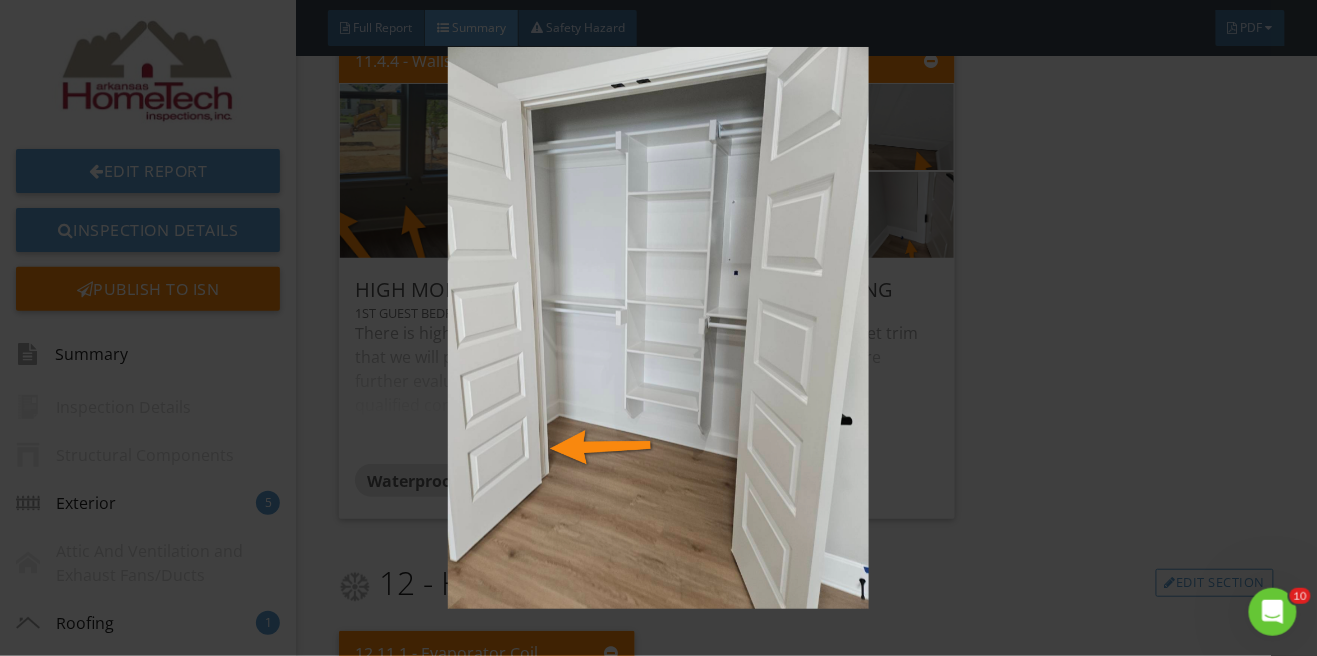 click at bounding box center (658, 328) 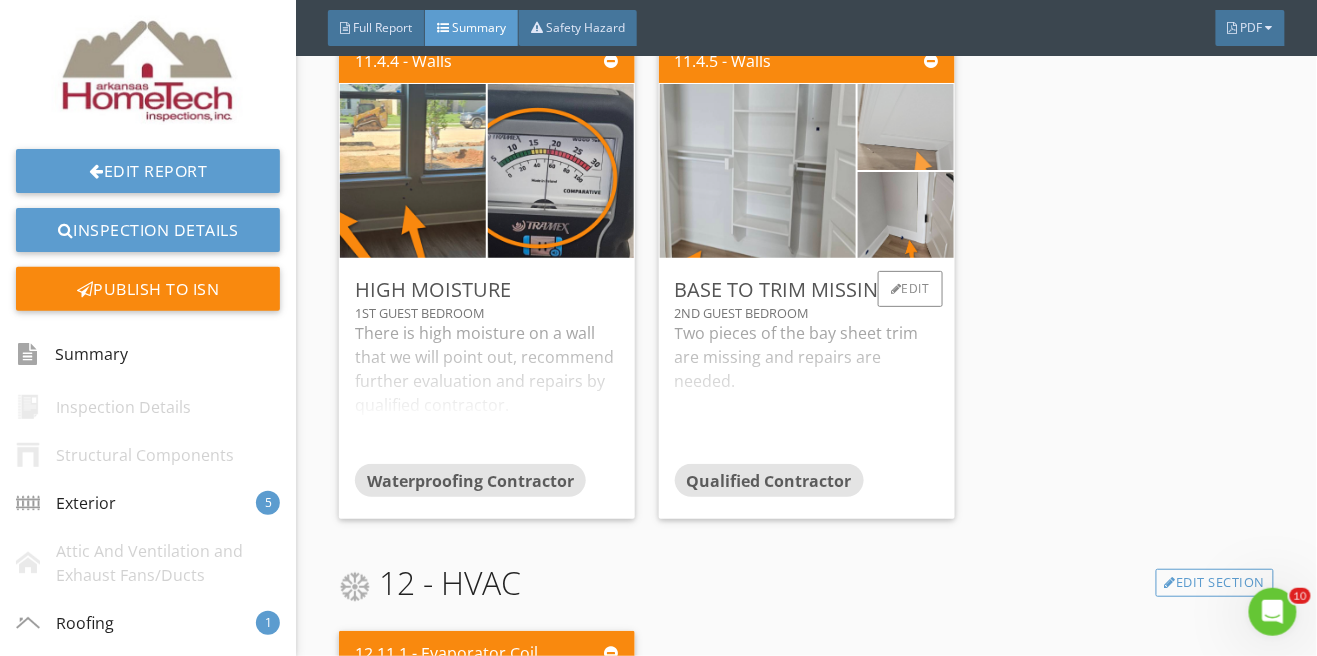 click at bounding box center (906, 127) 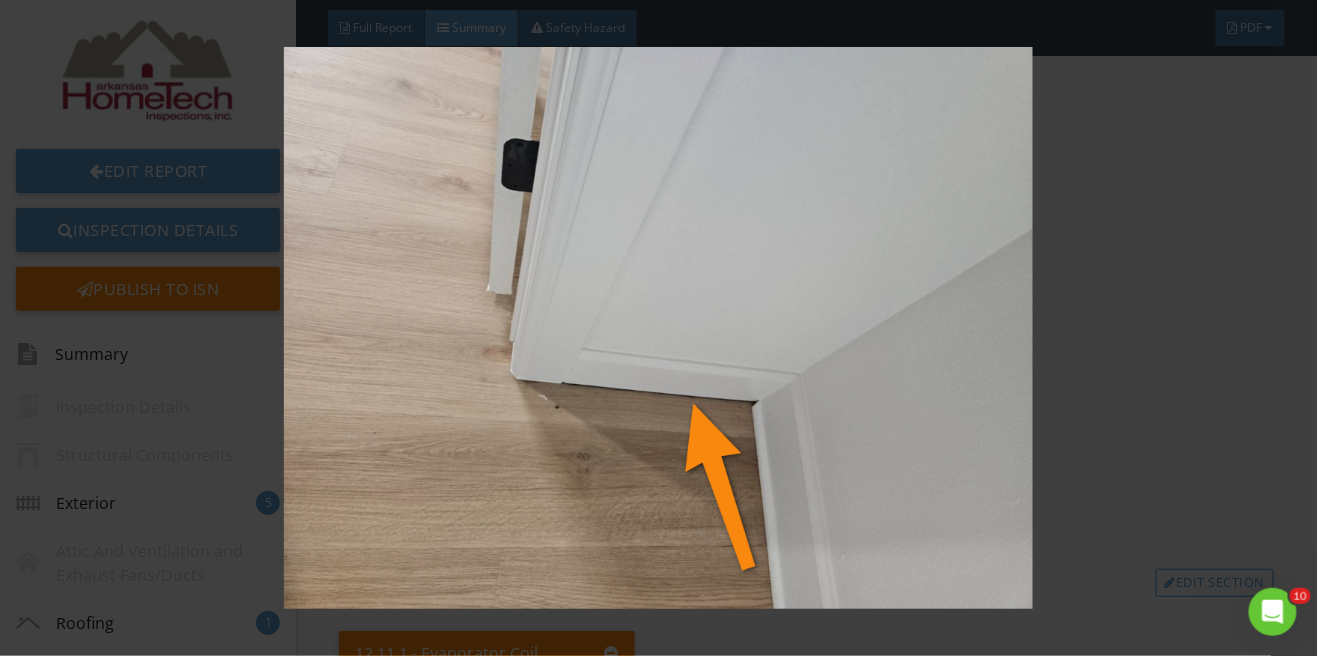 click at bounding box center (658, 328) 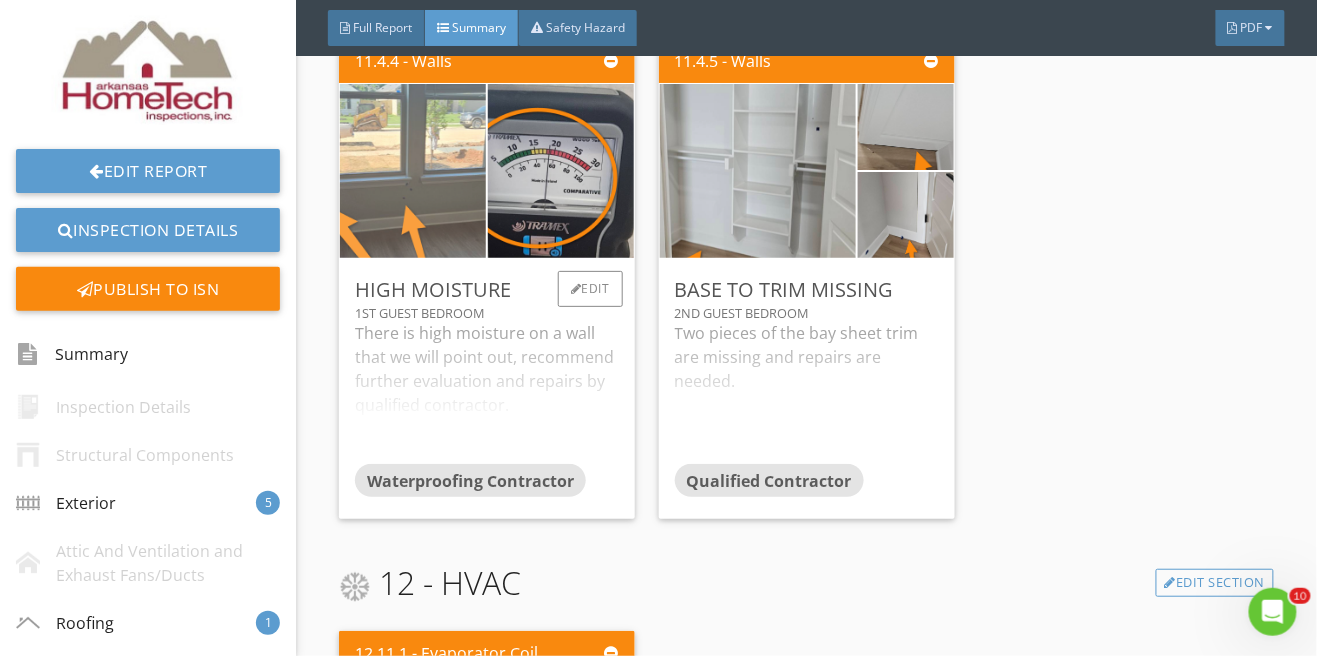 click at bounding box center [413, 171] 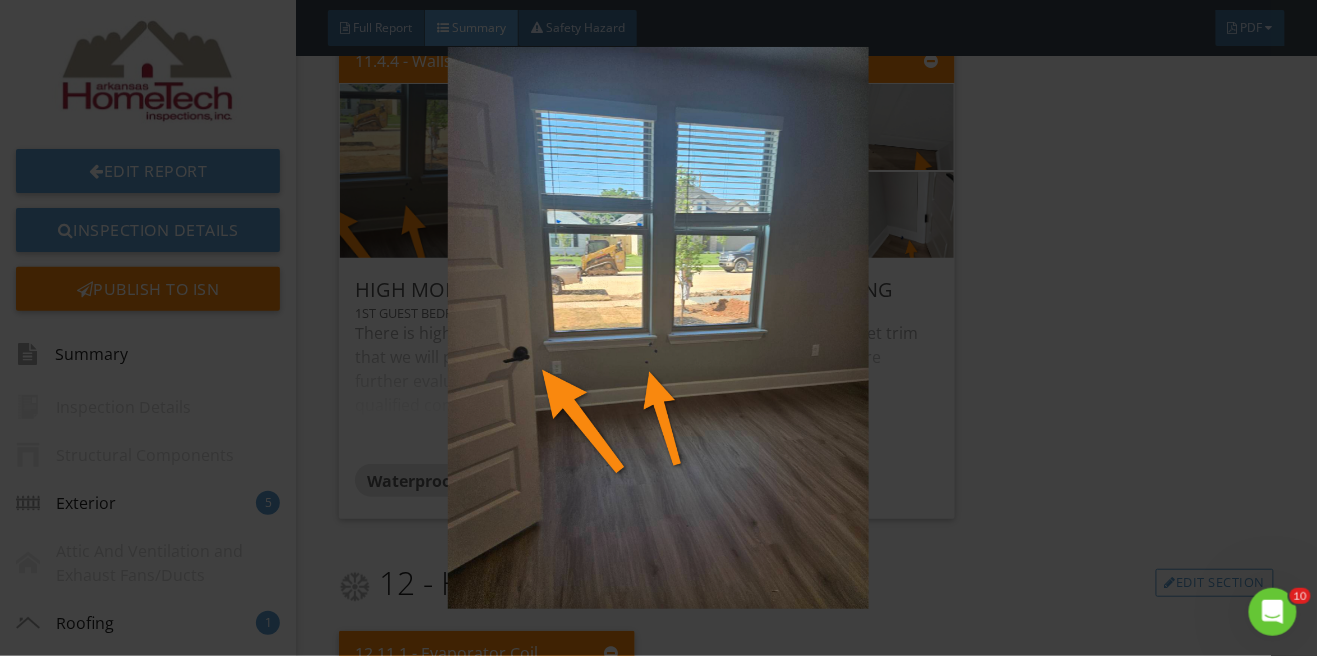 click at bounding box center [658, 328] 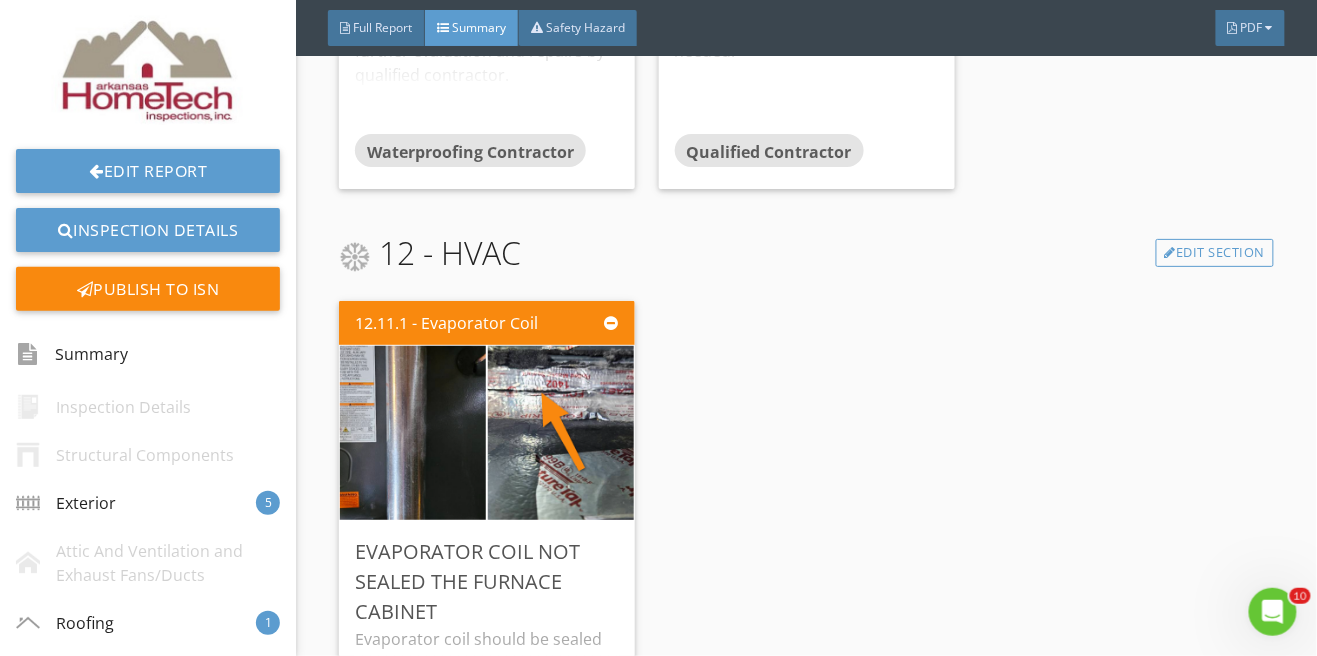 scroll, scrollTop: 5120, scrollLeft: 0, axis: vertical 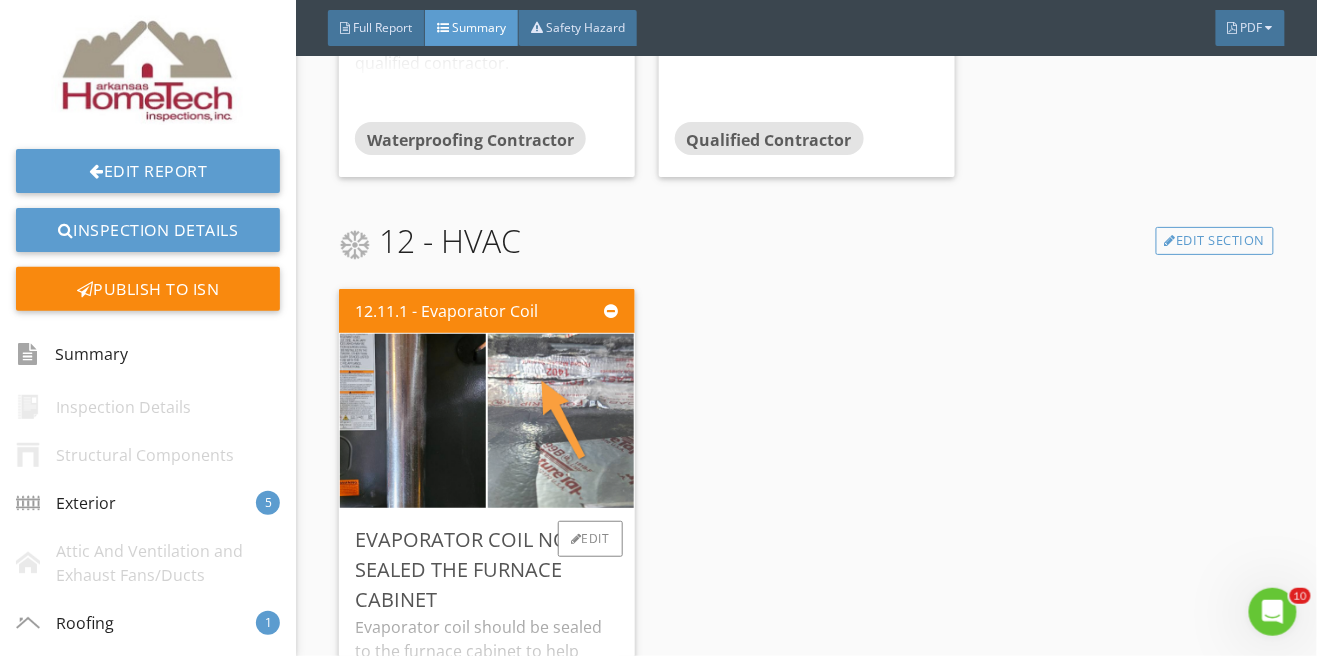 click at bounding box center [561, 421] 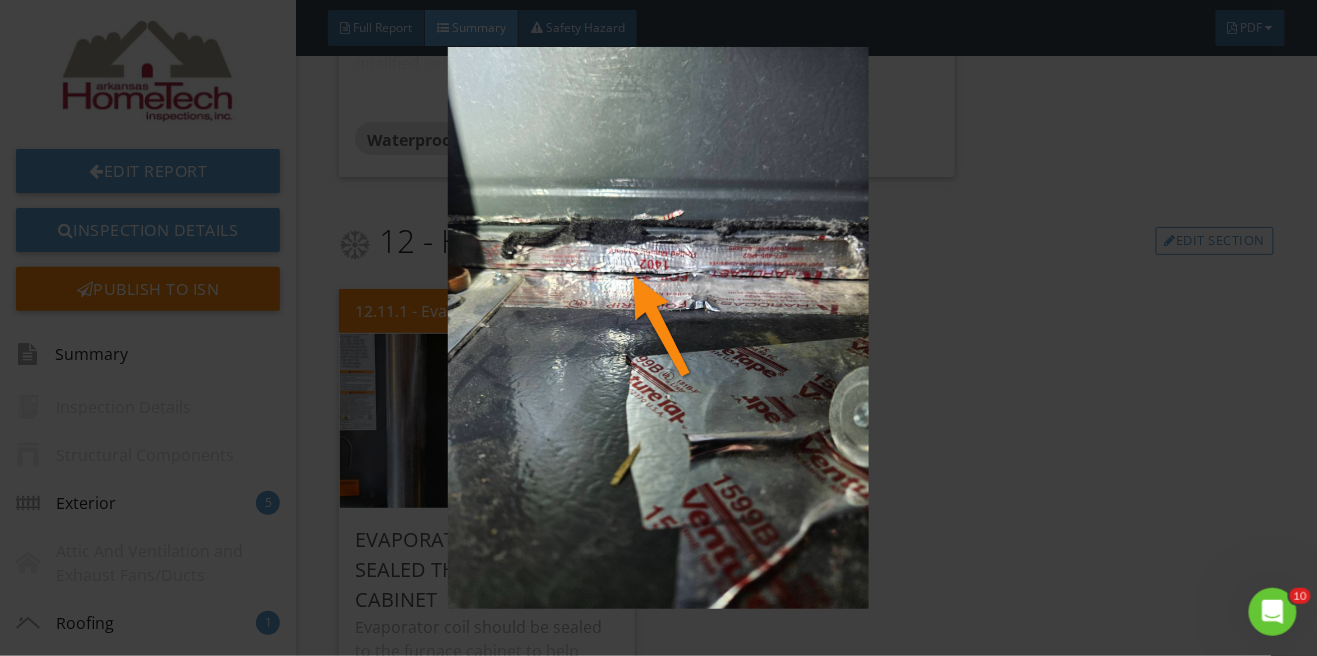 click at bounding box center (658, 328) 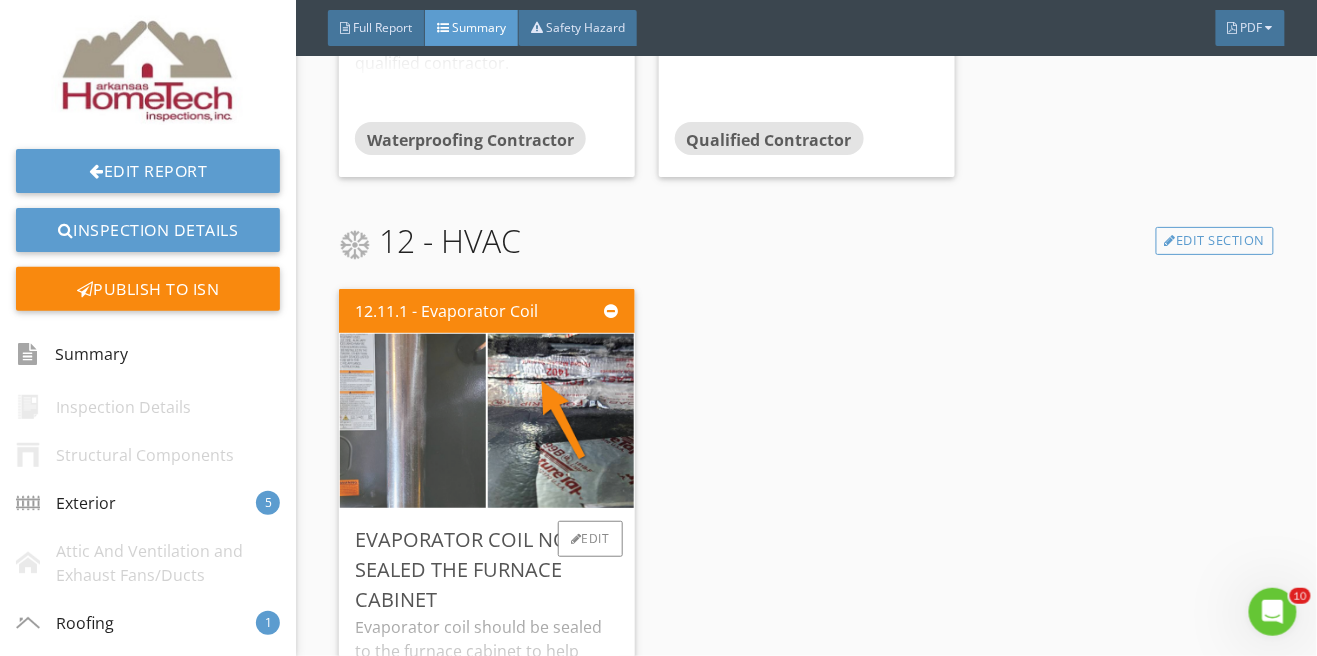 click at bounding box center (413, 421) 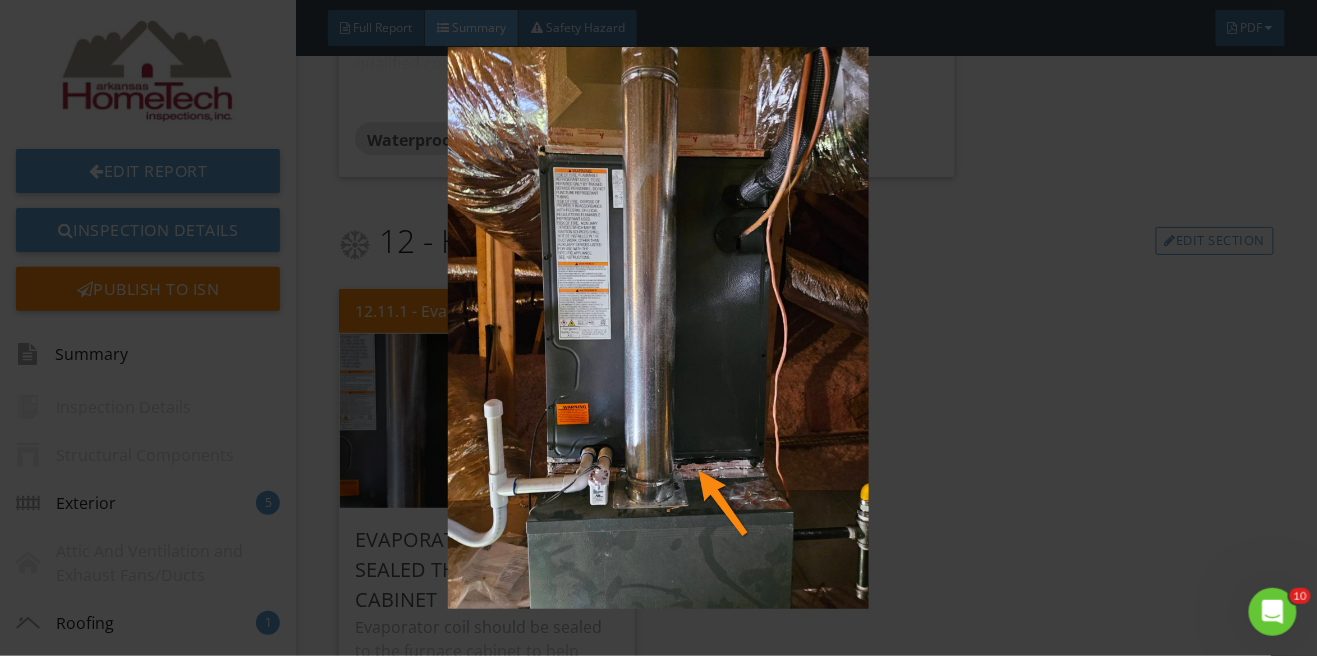 click at bounding box center [658, 328] 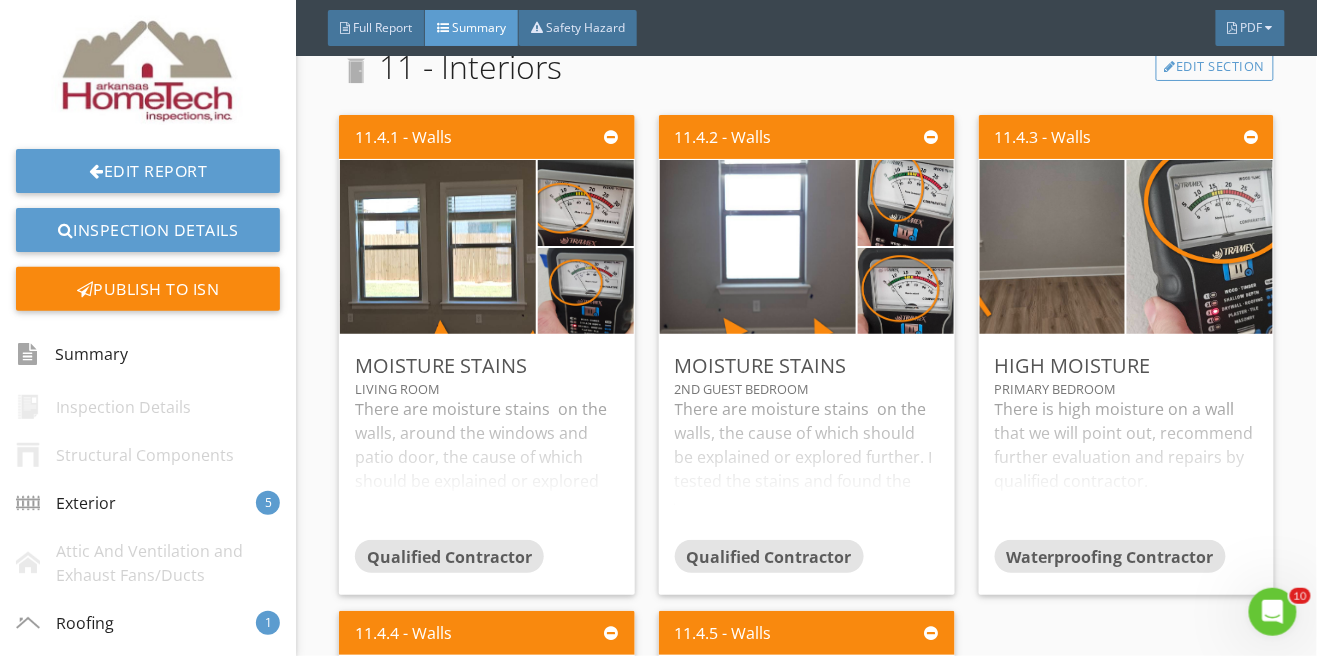 scroll, scrollTop: 4205, scrollLeft: 0, axis: vertical 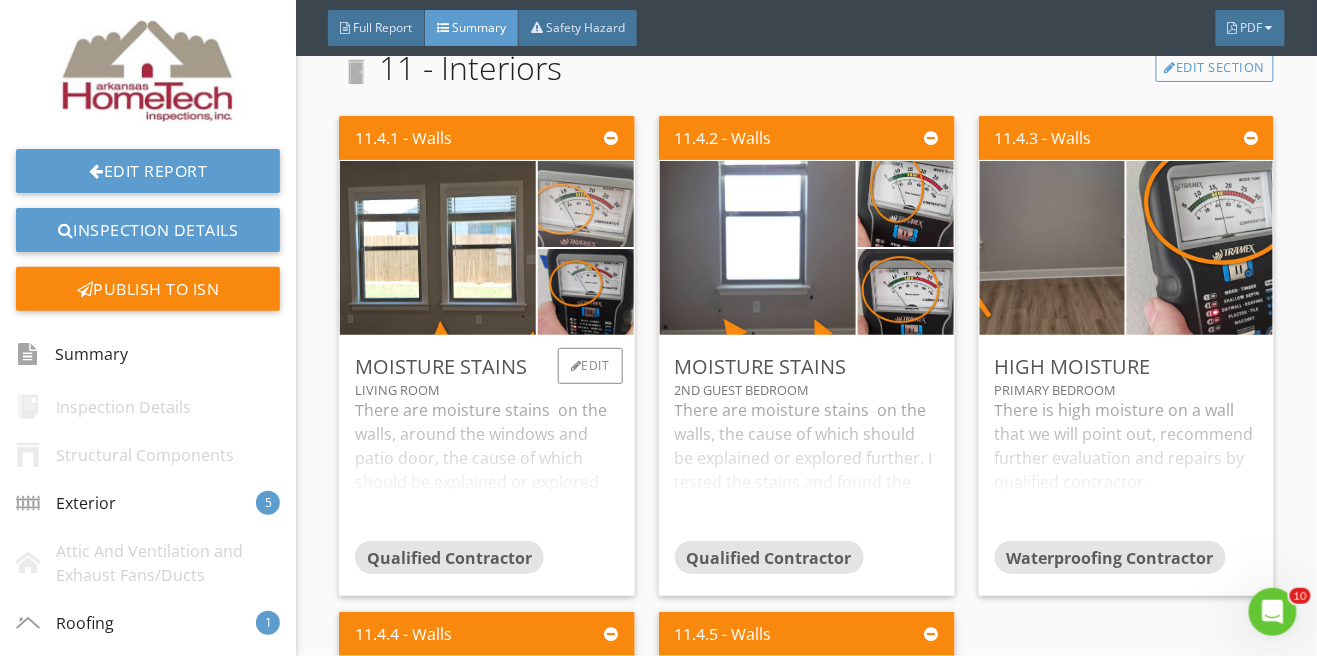 click at bounding box center (585, 204) 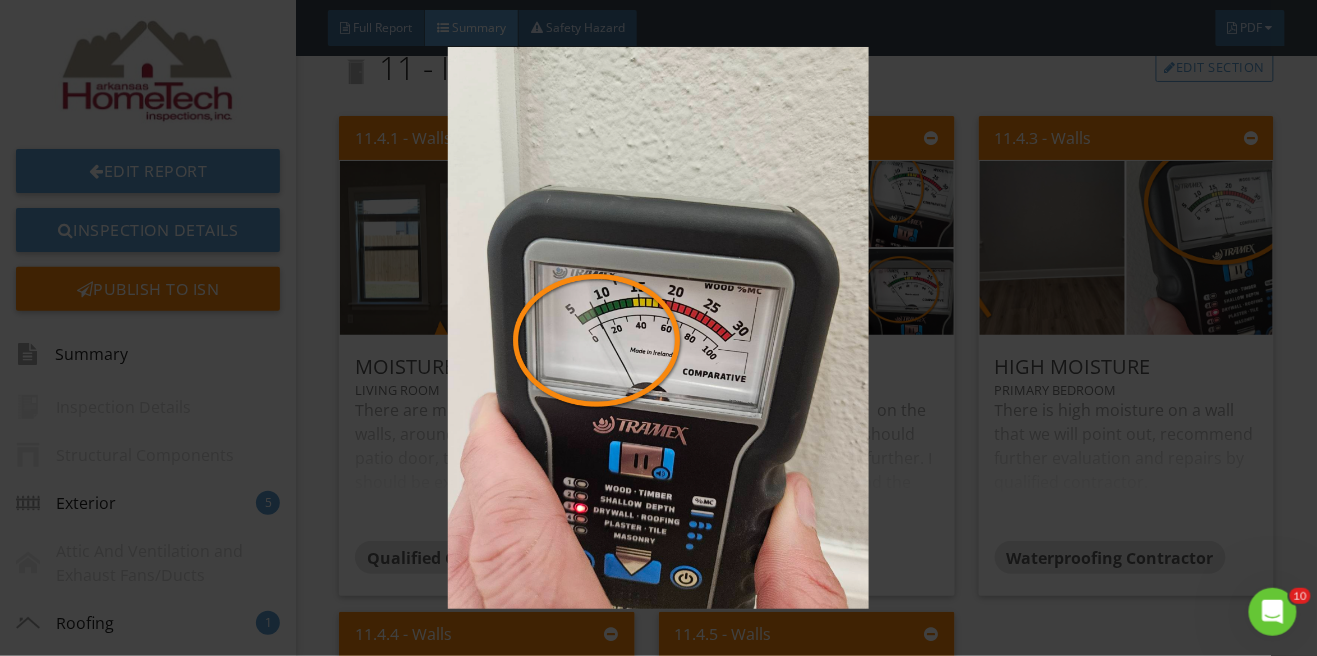 click at bounding box center (658, 328) 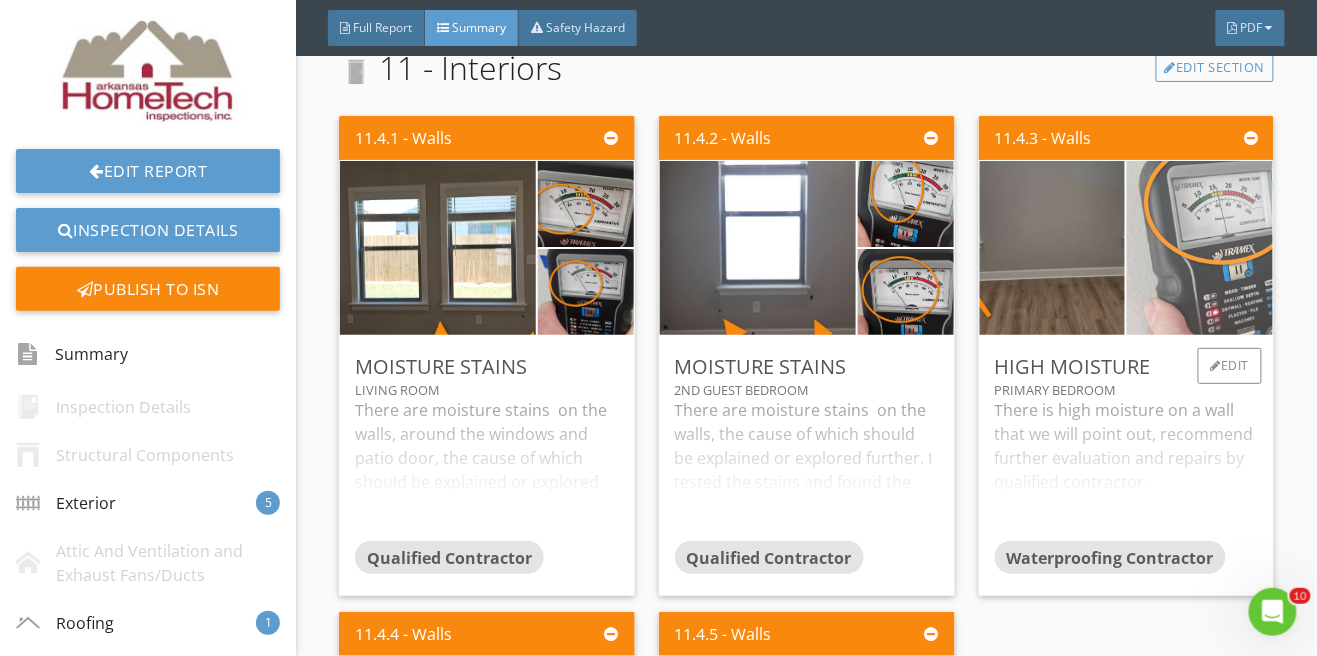 click at bounding box center [1200, 249] 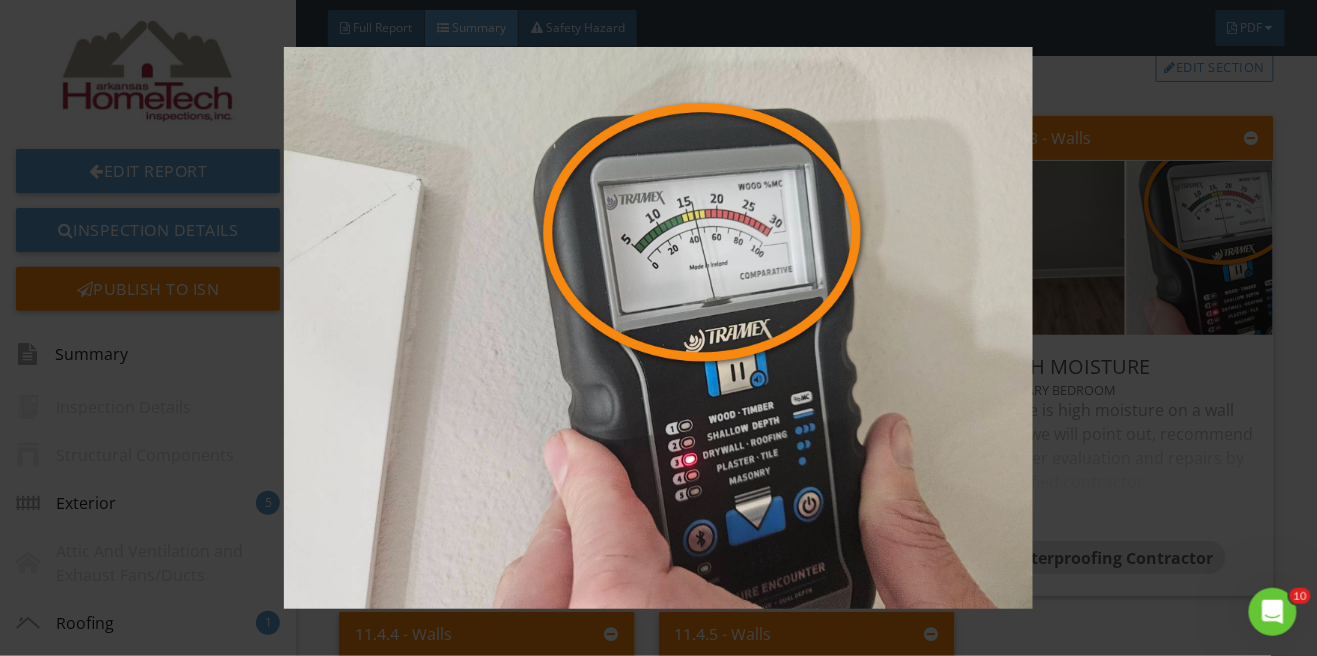 click at bounding box center [658, 328] 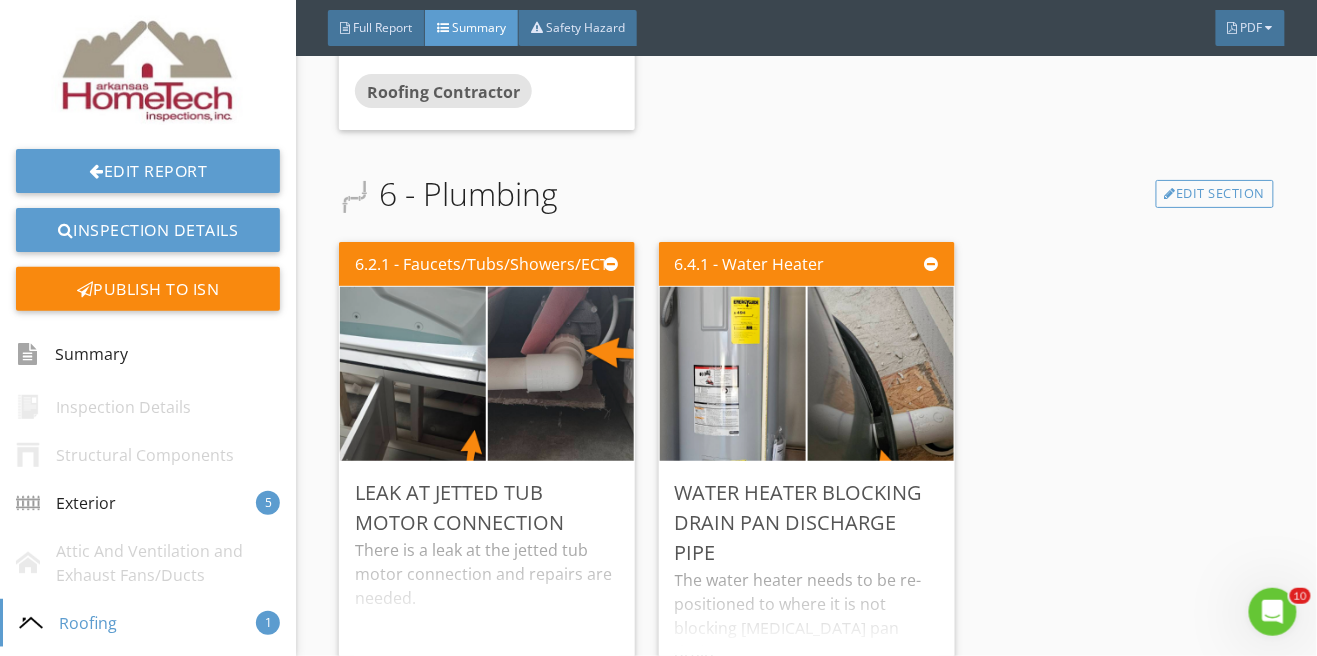 scroll, scrollTop: 2166, scrollLeft: 0, axis: vertical 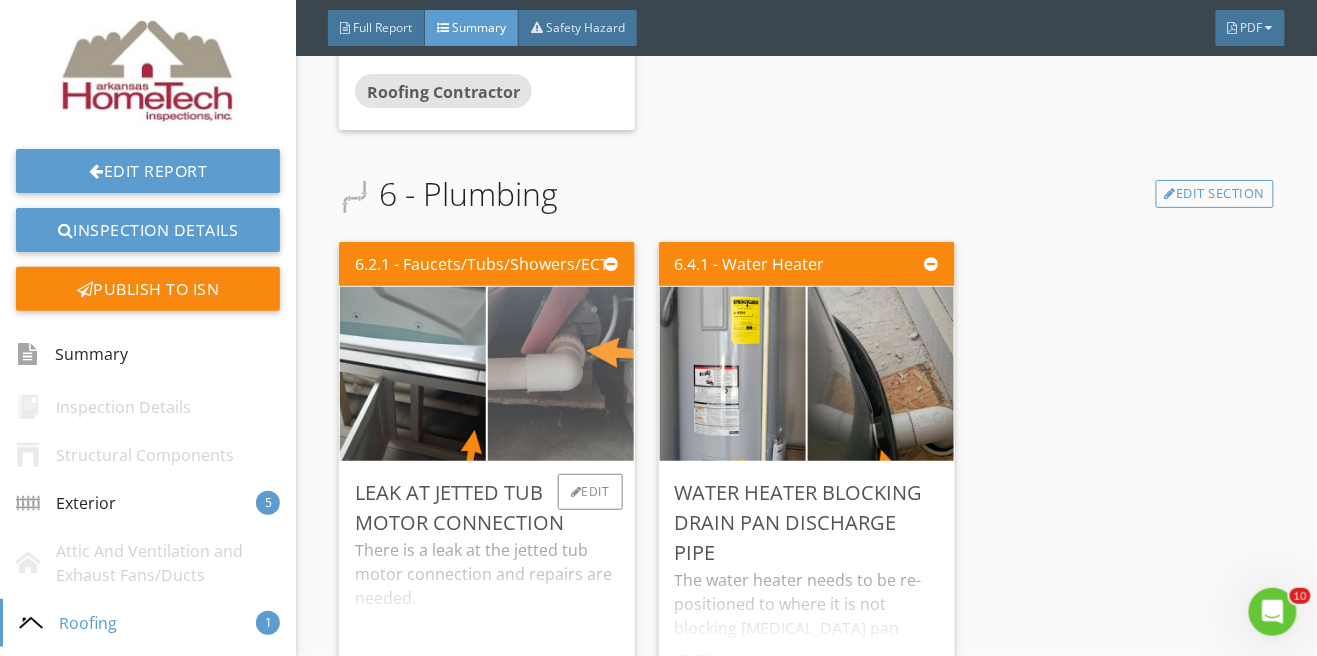 click at bounding box center (561, 374) 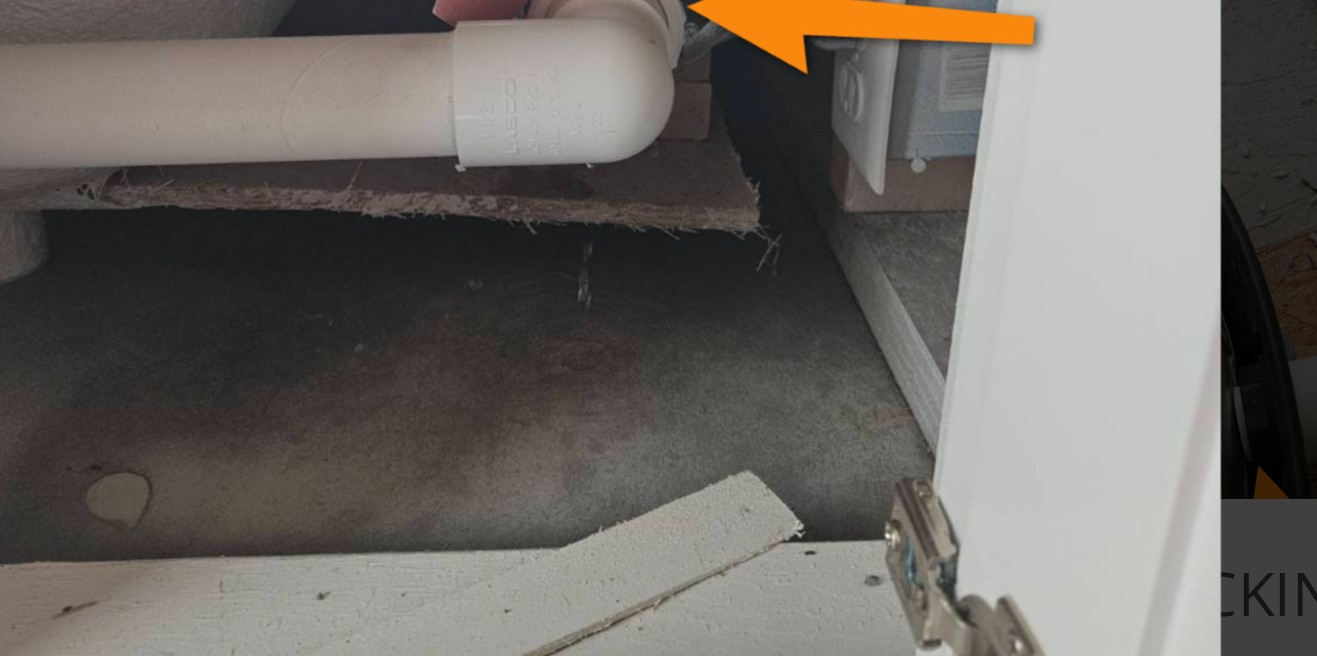 click at bounding box center [658, 328] 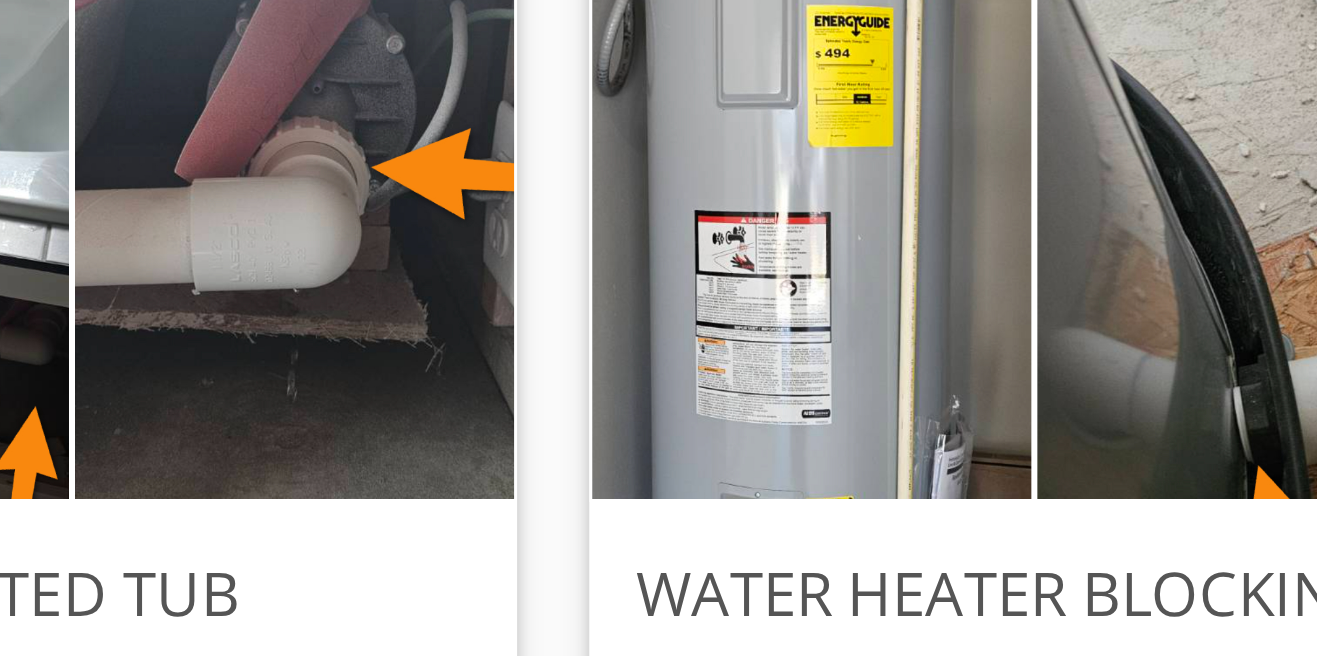 scroll, scrollTop: 2154, scrollLeft: 0, axis: vertical 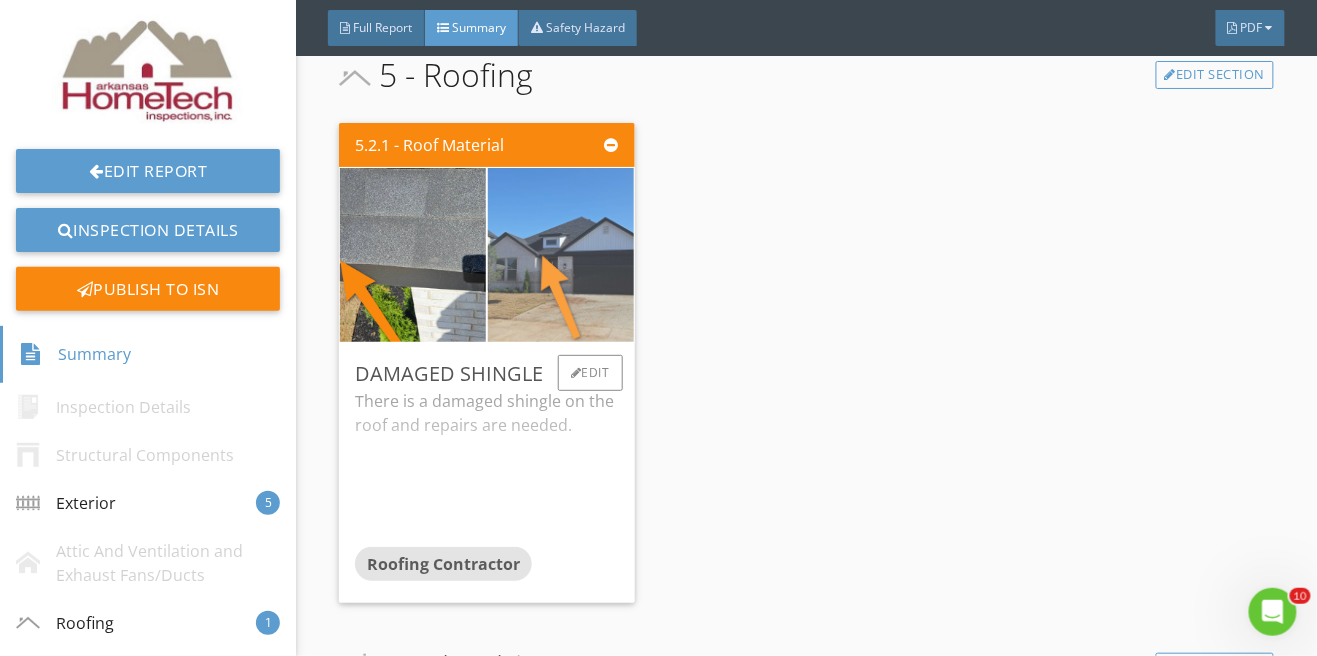 click at bounding box center [560, 254] 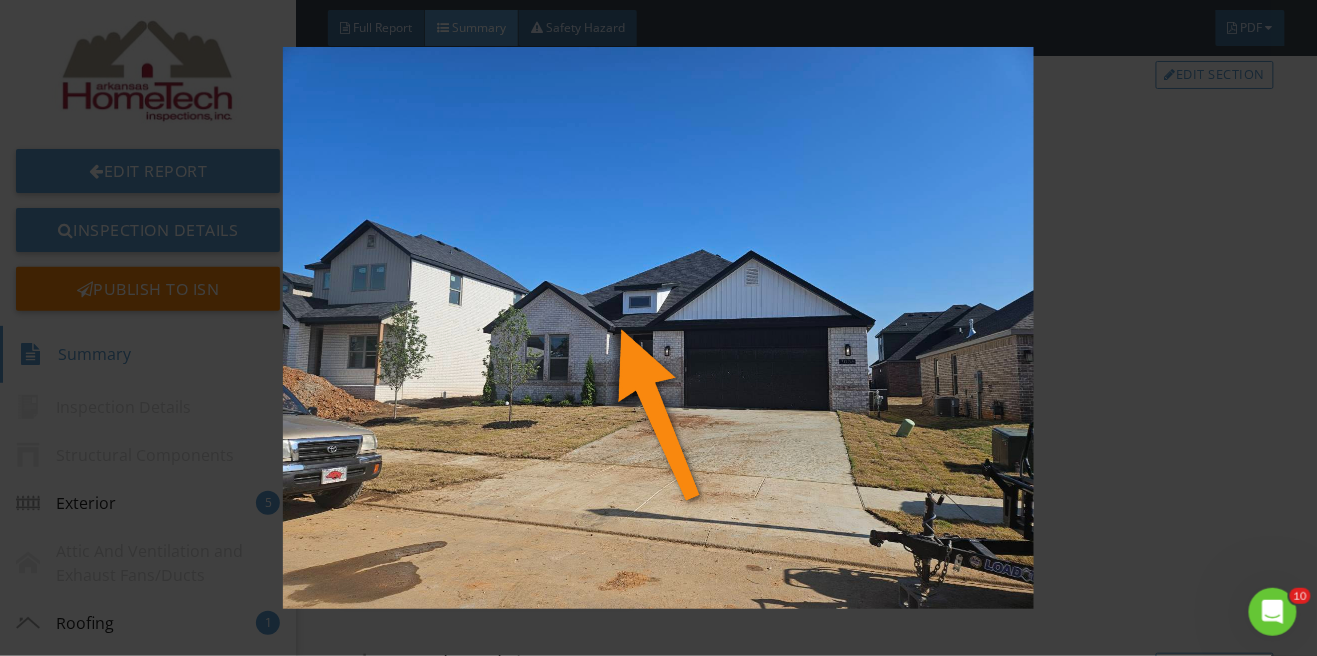 click at bounding box center (658, 328) 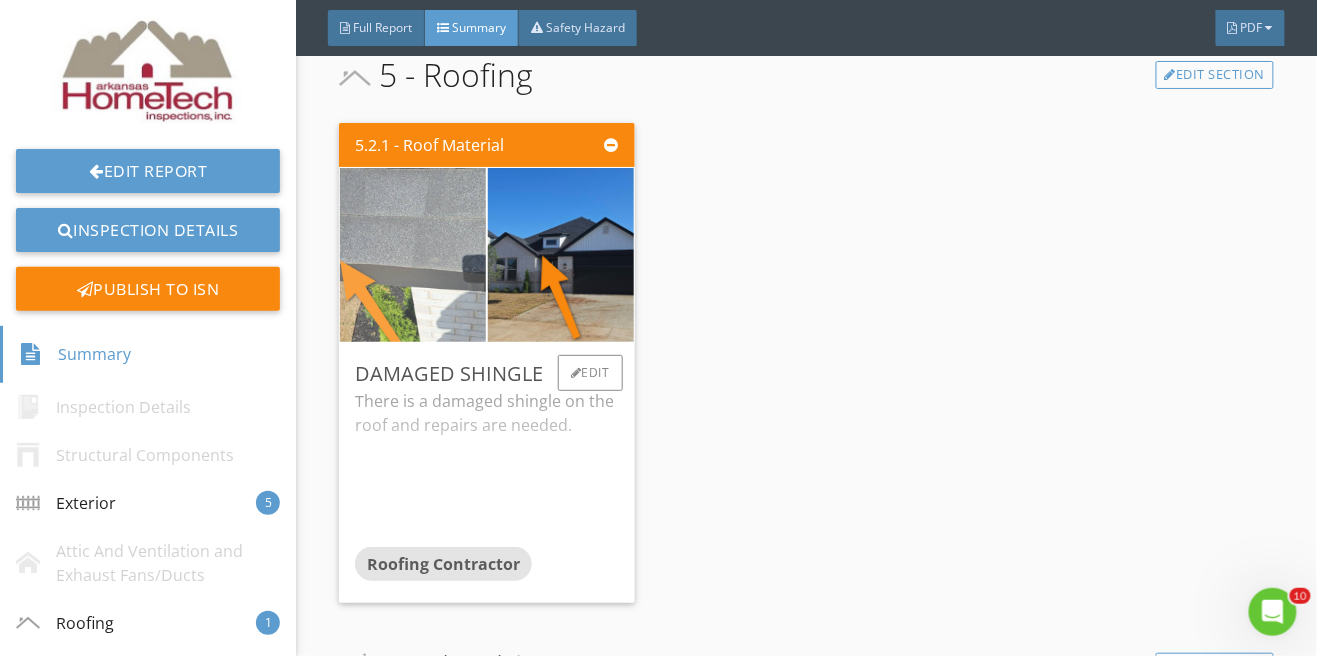 click at bounding box center [412, 255] 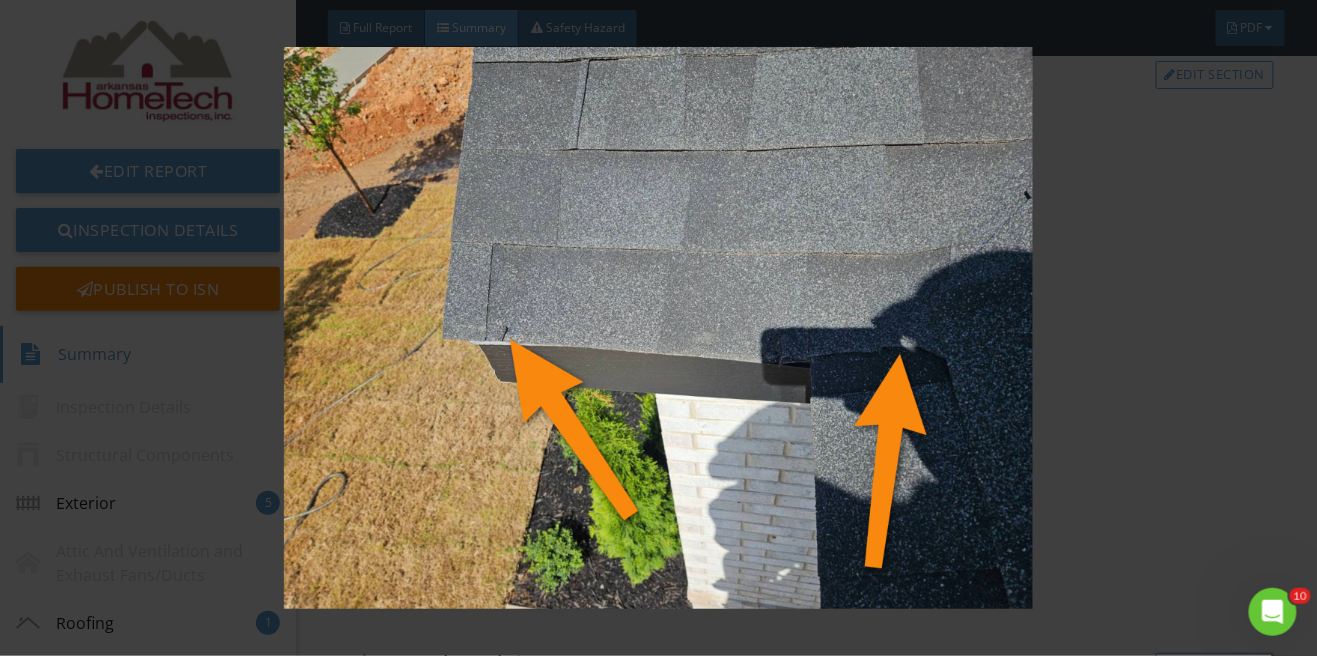 click at bounding box center (658, 328) 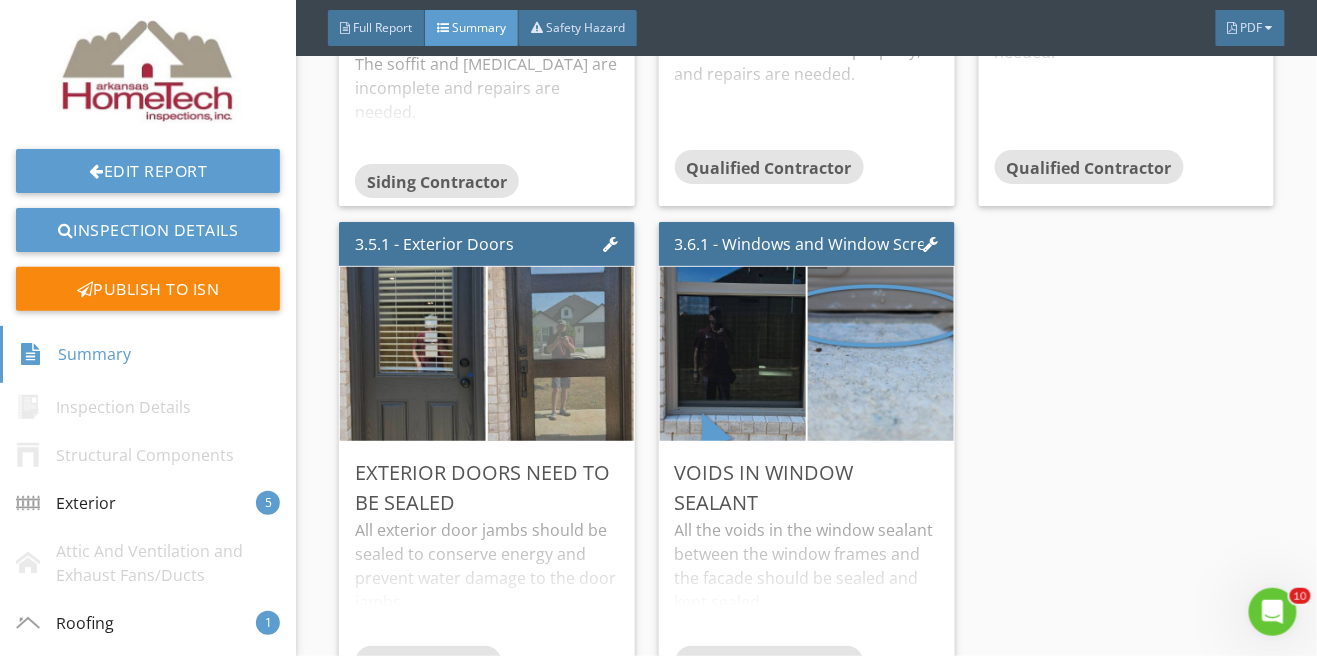 scroll, scrollTop: 1006, scrollLeft: 0, axis: vertical 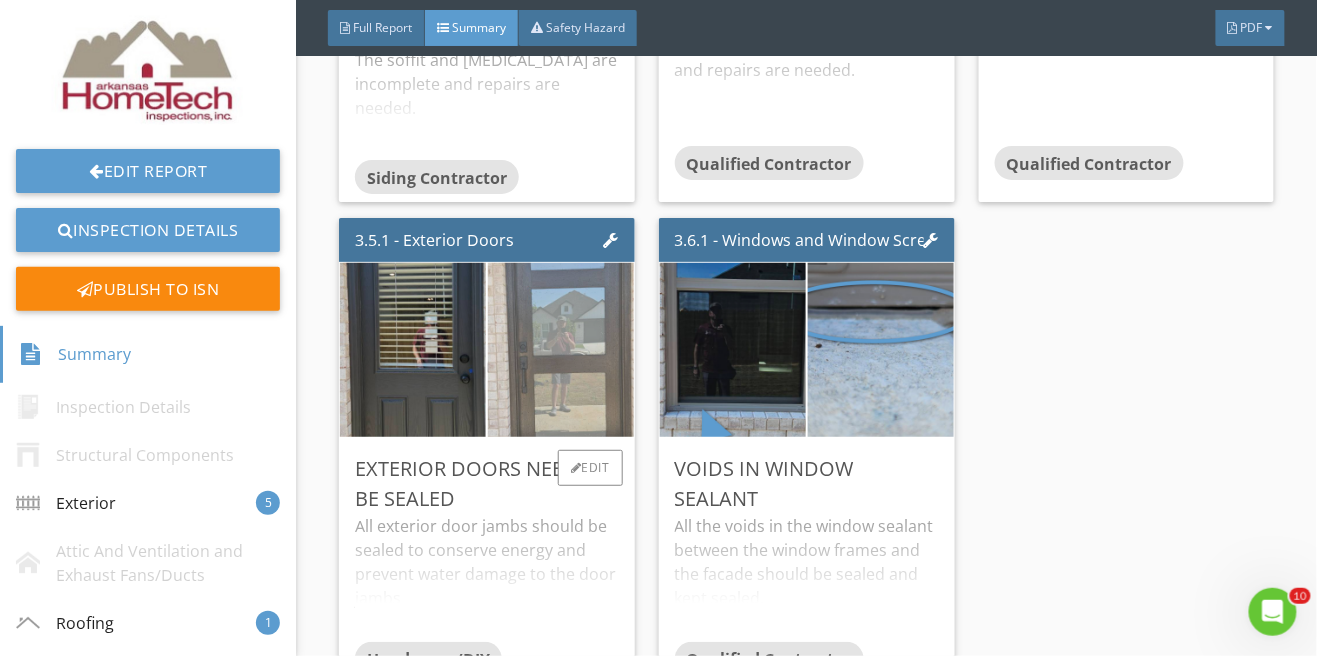 click at bounding box center (561, 350) 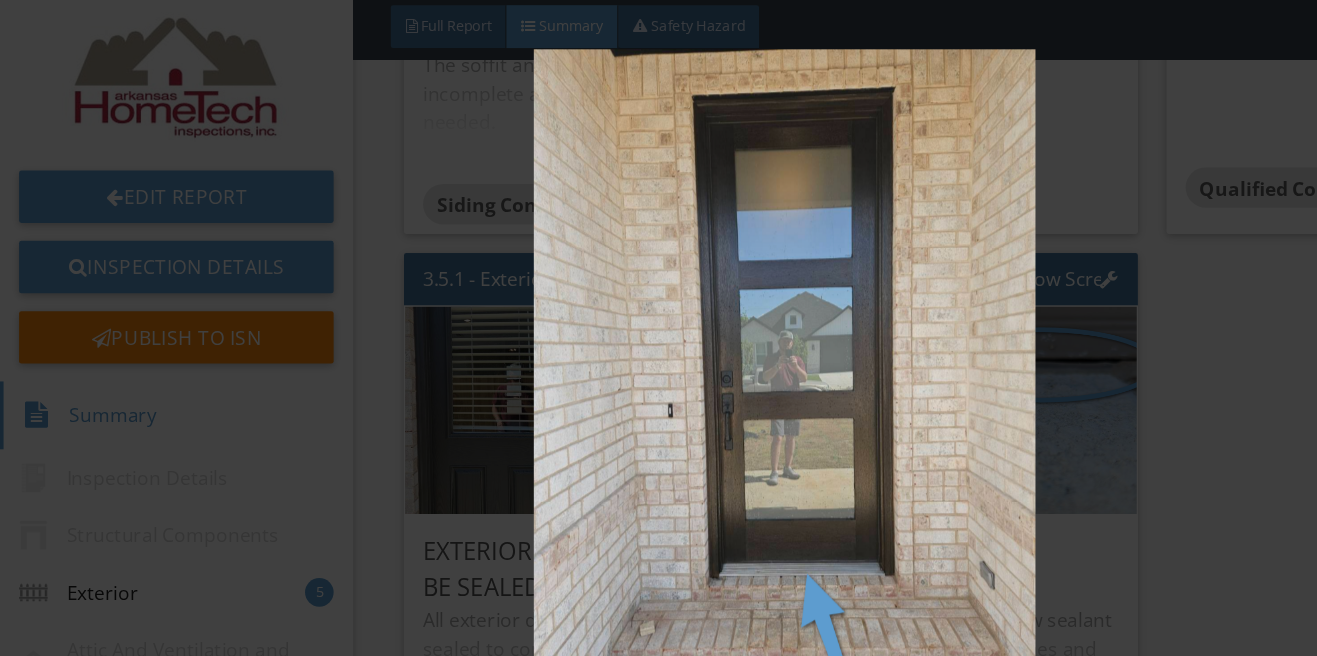 click at bounding box center (658, 328) 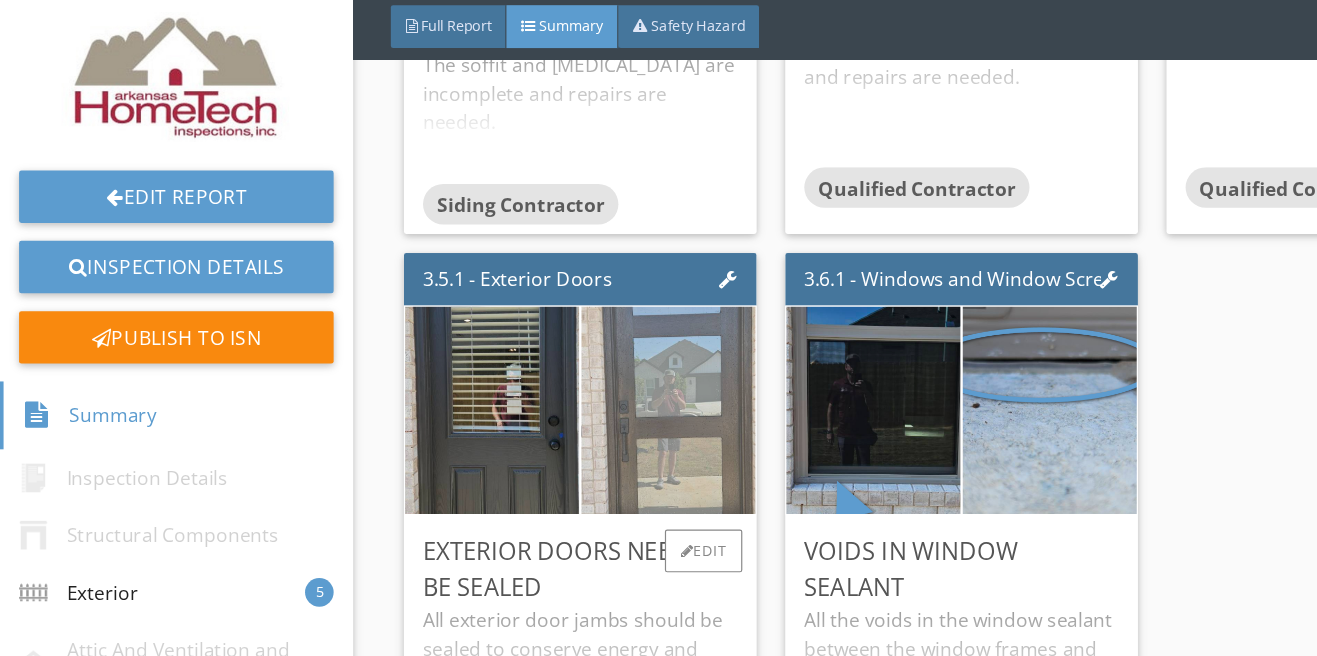 click at bounding box center [561, 350] 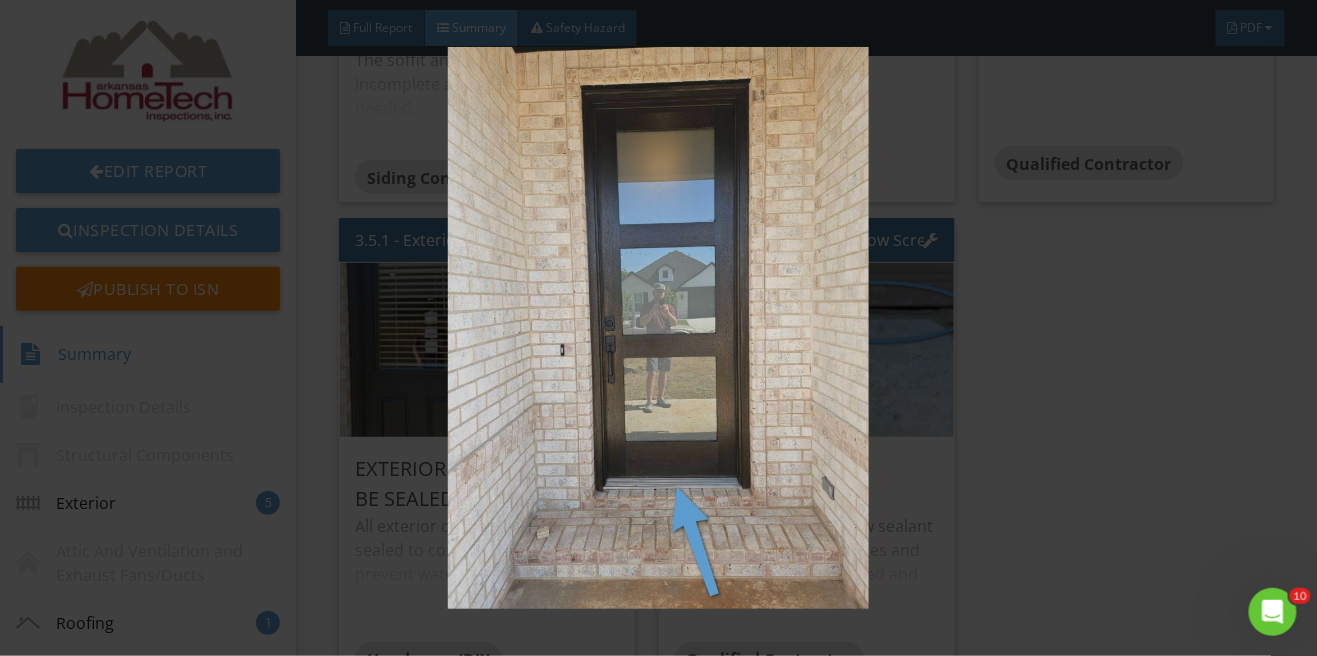 click at bounding box center [658, 328] 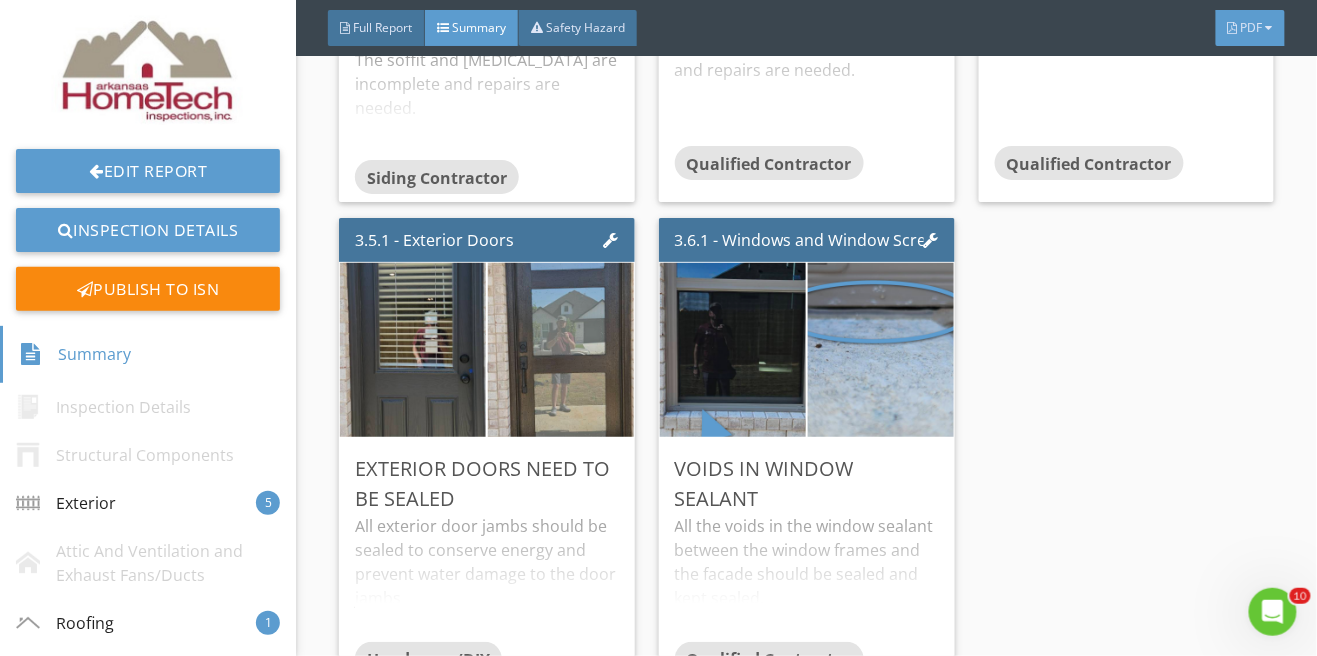 click on "PDF" at bounding box center [1252, 27] 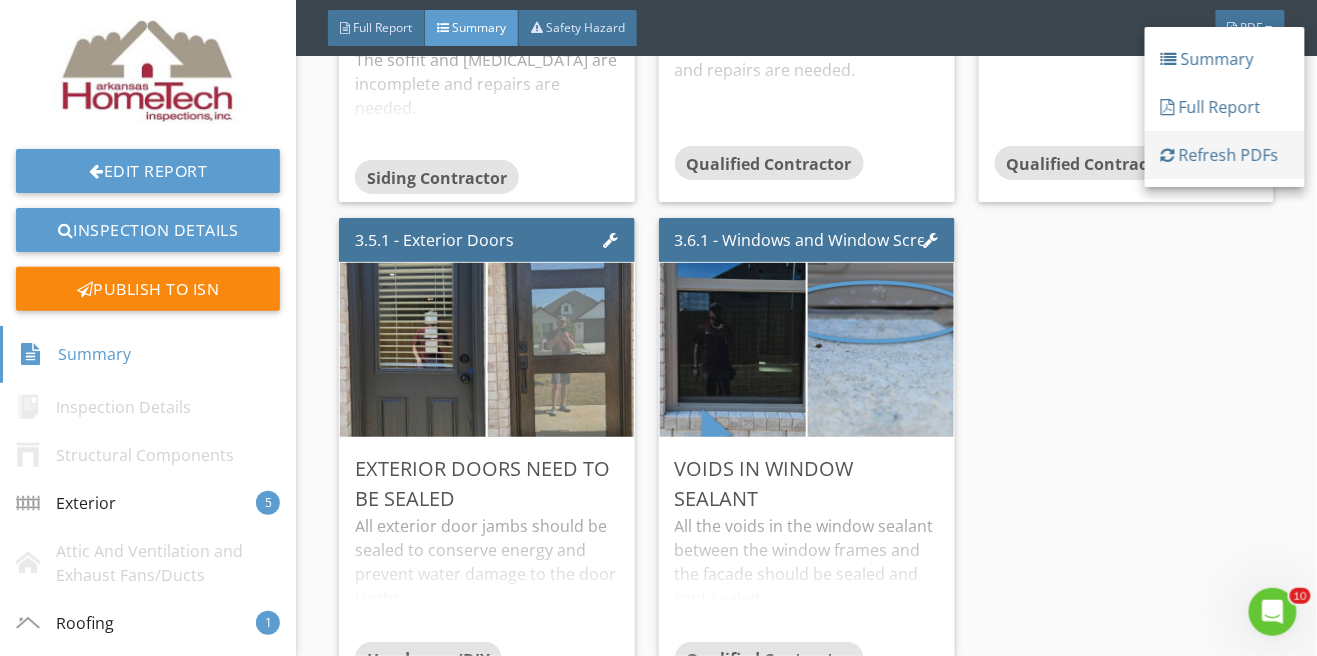 click on "Refresh PDFs" at bounding box center [1225, 155] 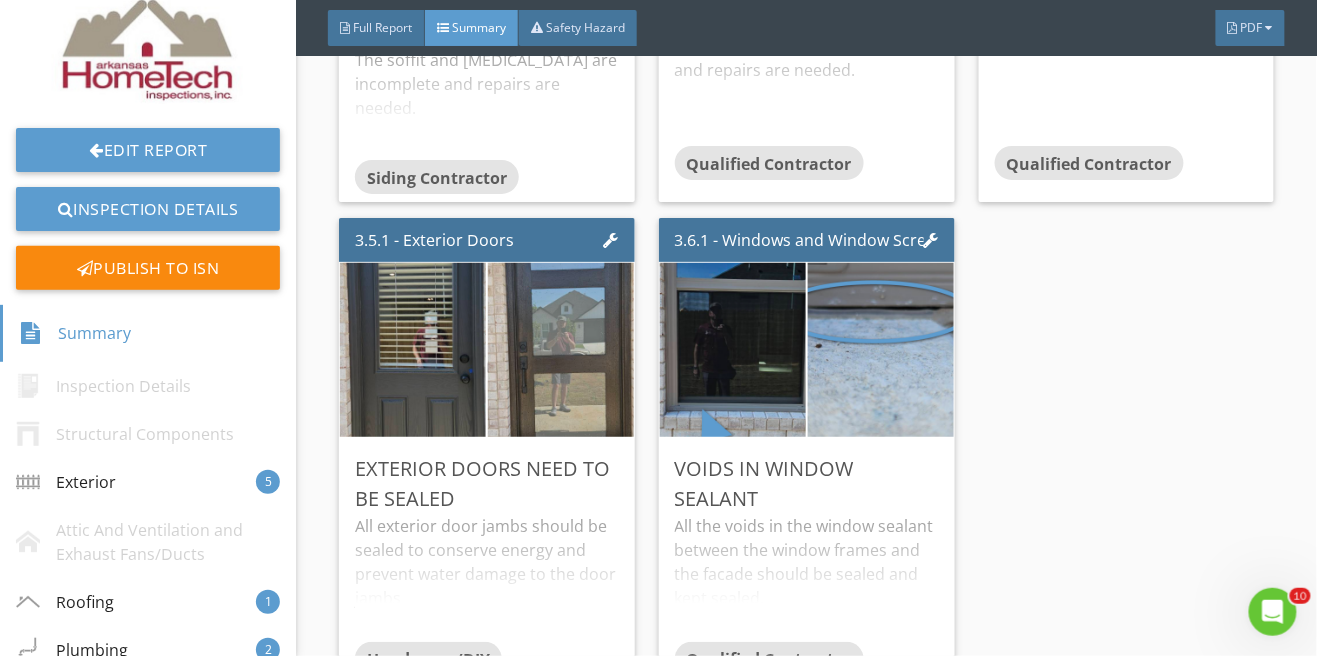 scroll, scrollTop: 36, scrollLeft: 0, axis: vertical 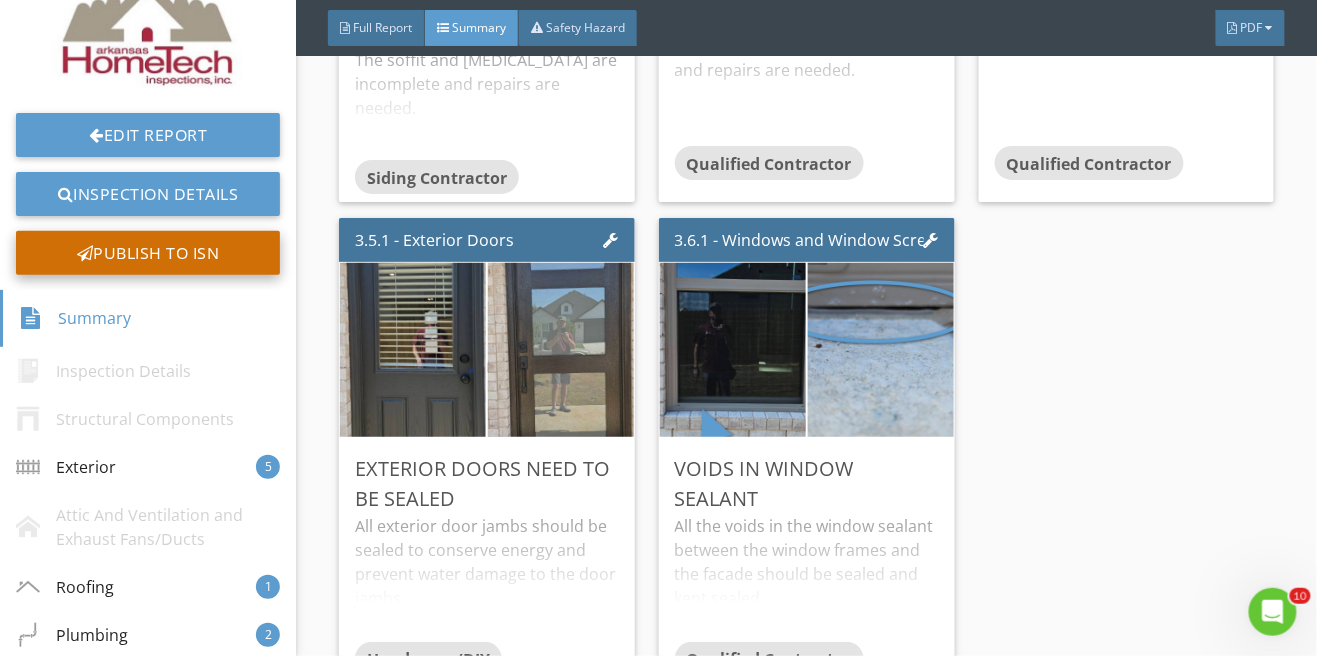 click on "Publish to ISN" at bounding box center (148, 253) 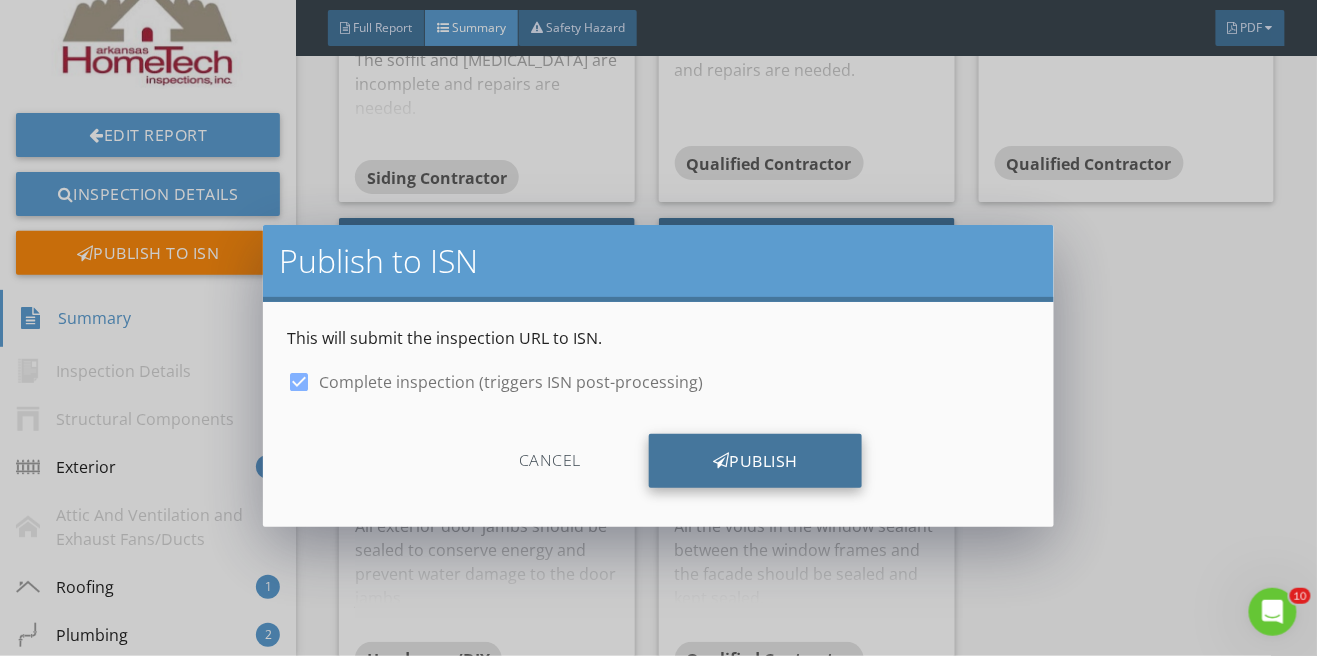 click on "Publish" at bounding box center (755, 461) 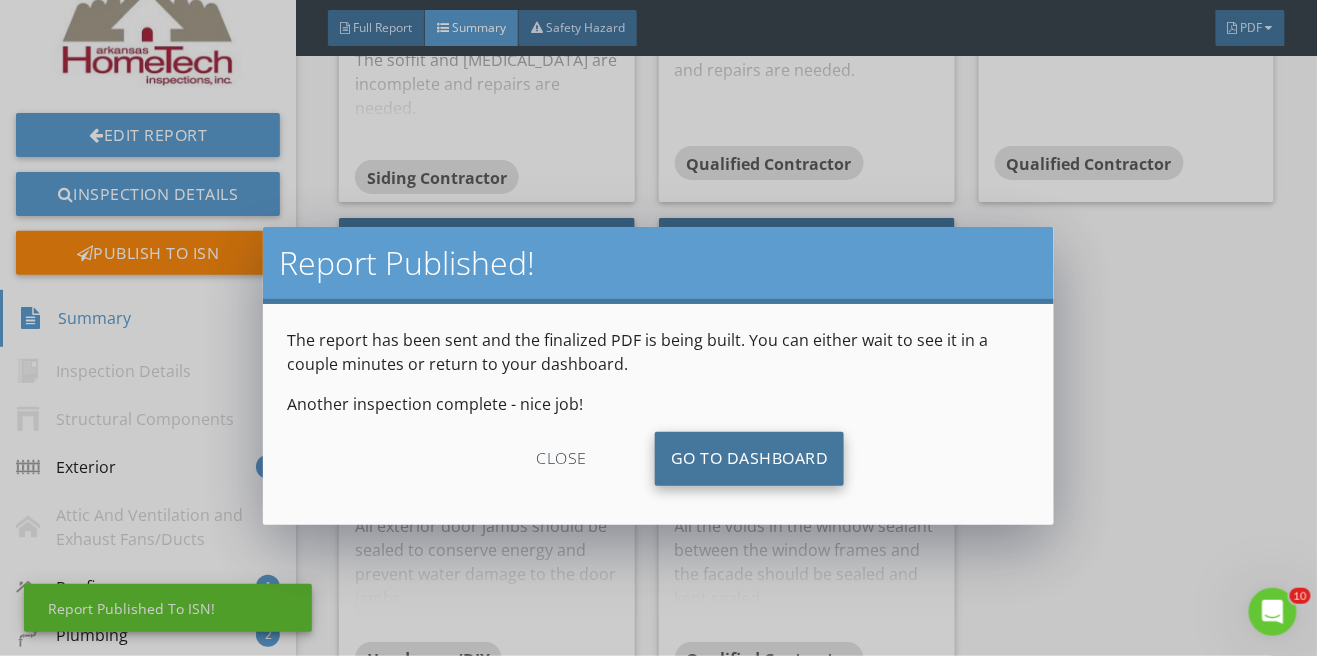 click on "Go To Dashboard" at bounding box center [750, 459] 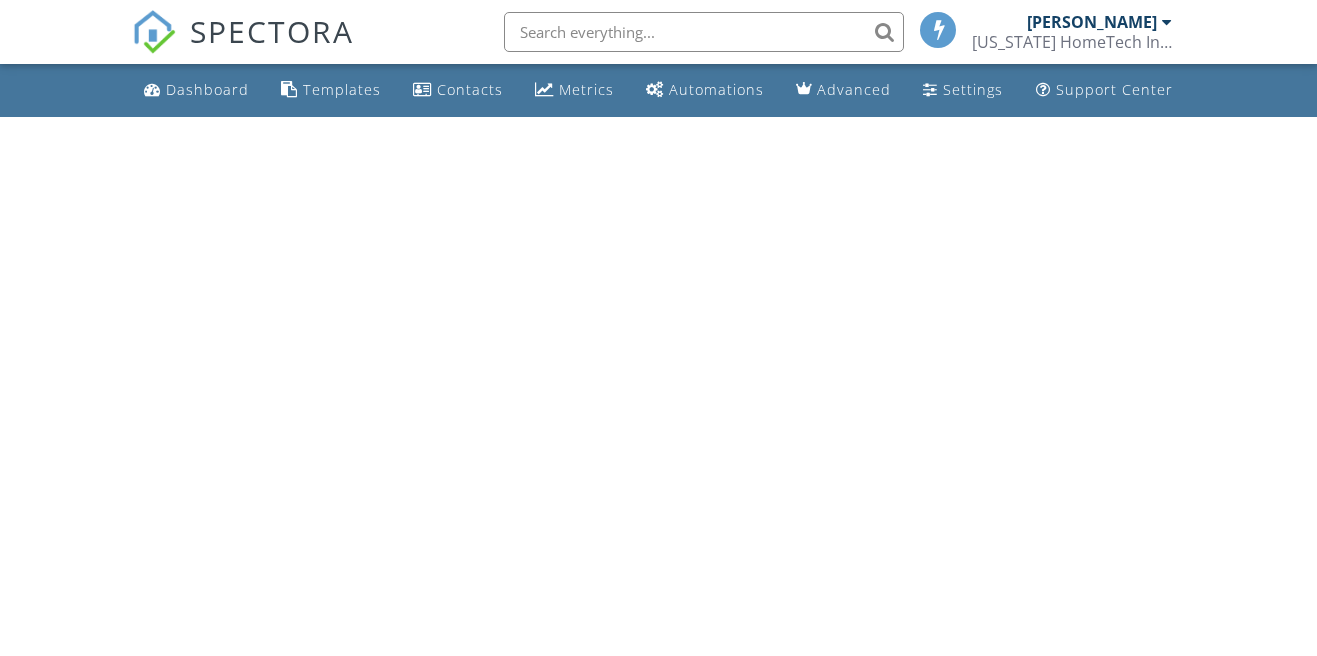 scroll, scrollTop: 0, scrollLeft: 0, axis: both 